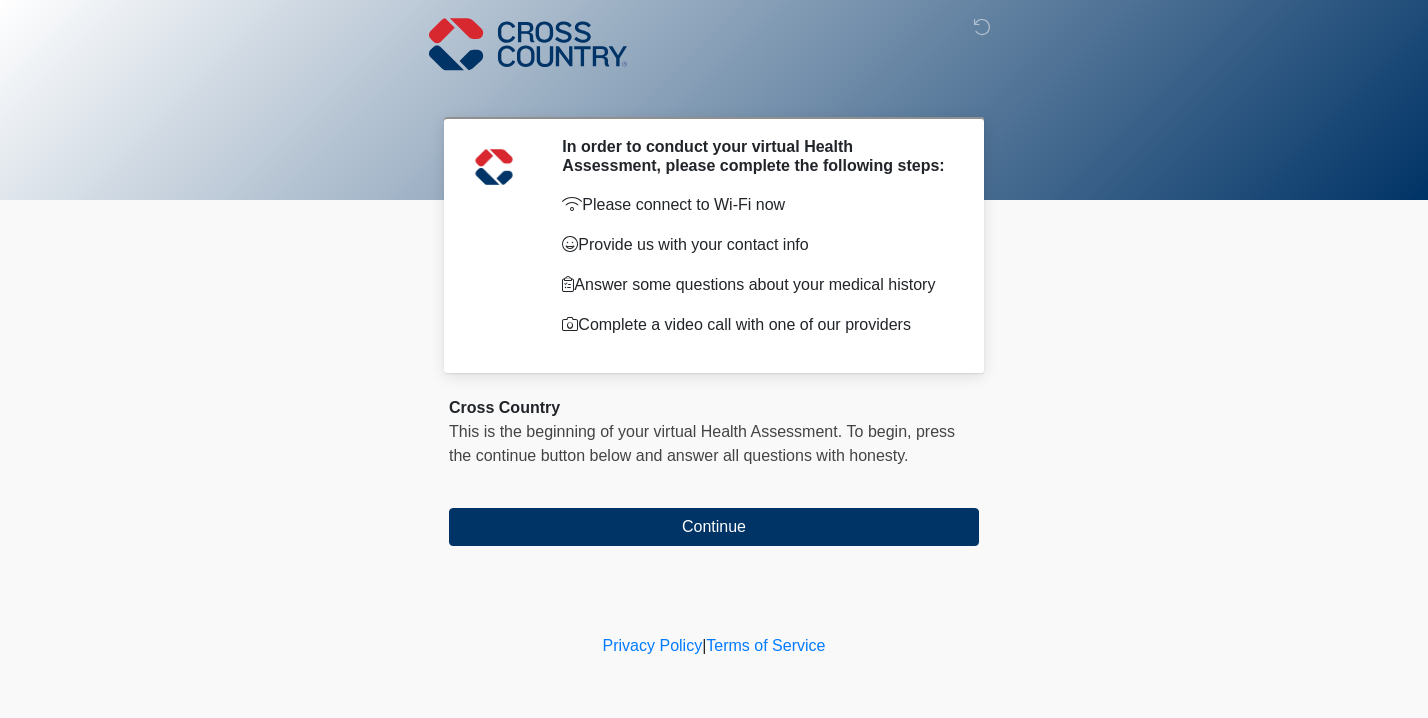 scroll, scrollTop: 0, scrollLeft: 0, axis: both 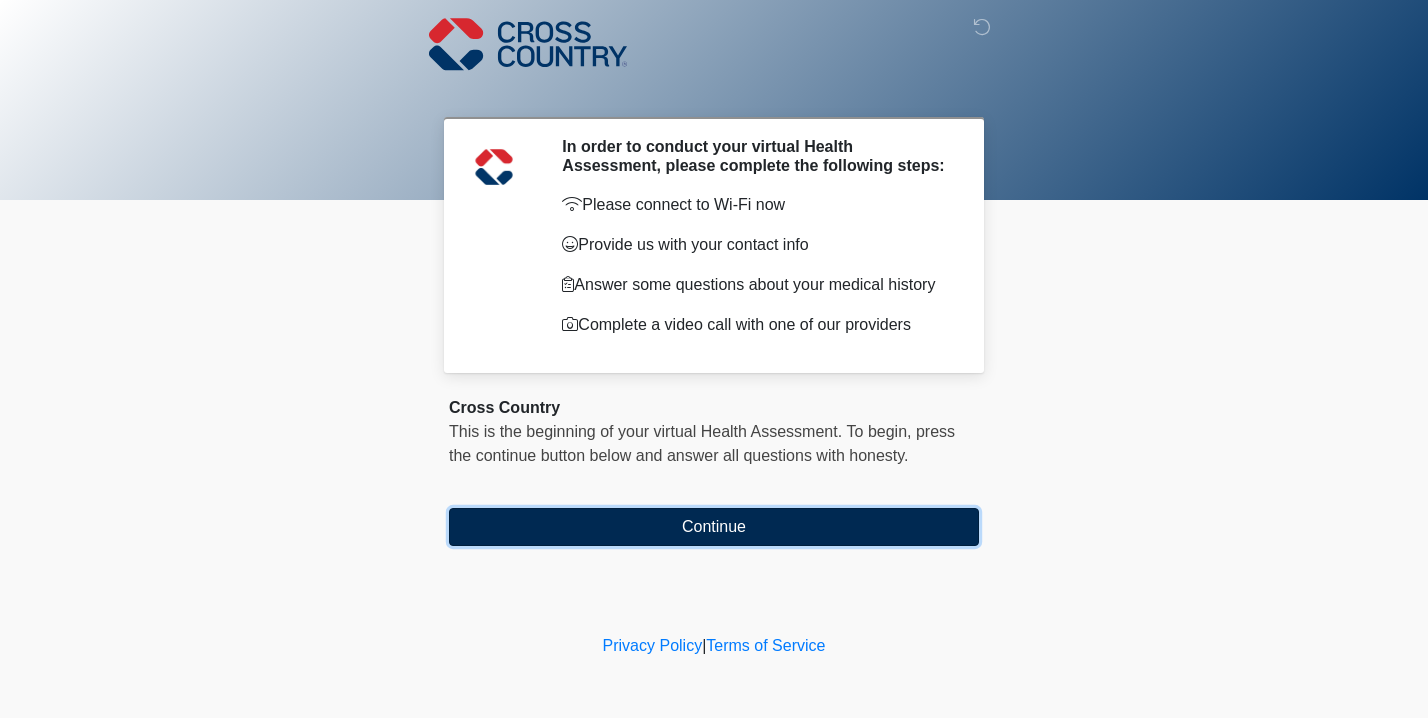 click on "Continue" at bounding box center [714, 527] 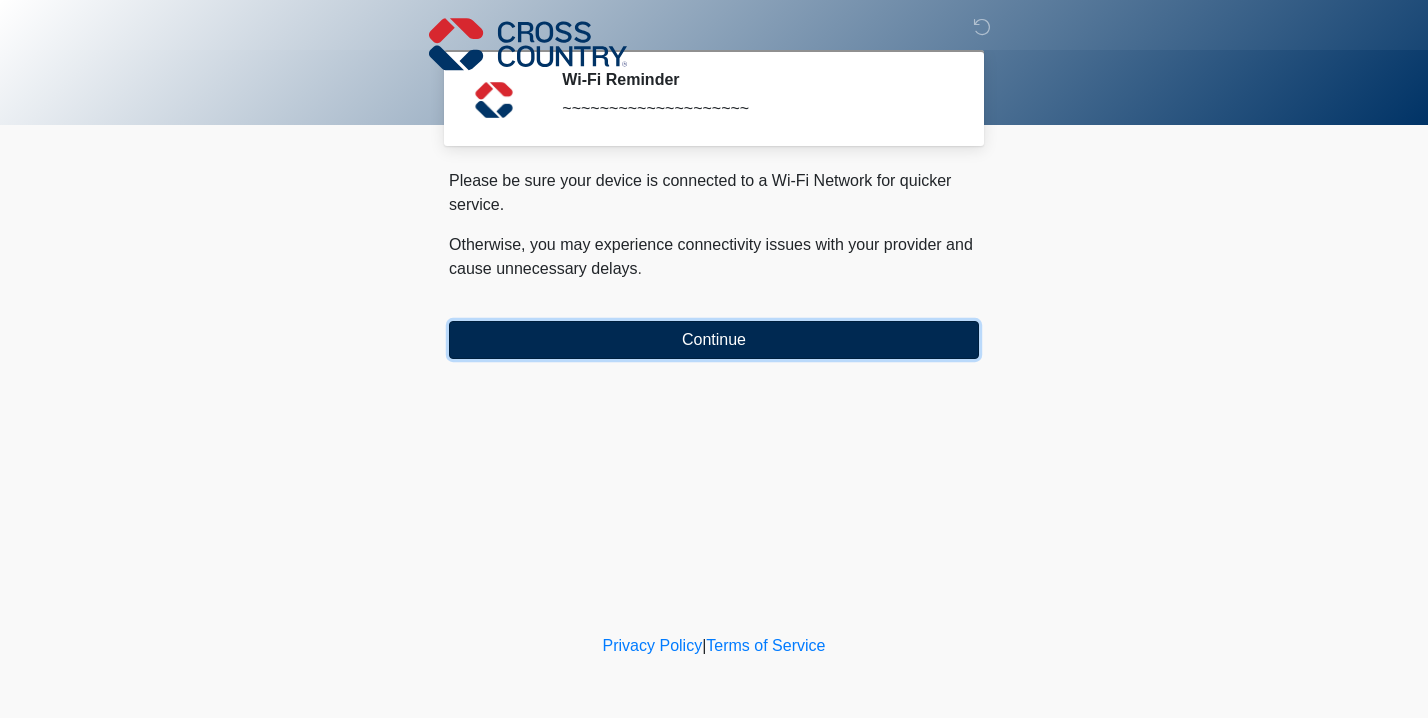 click on "Continue" at bounding box center [714, 340] 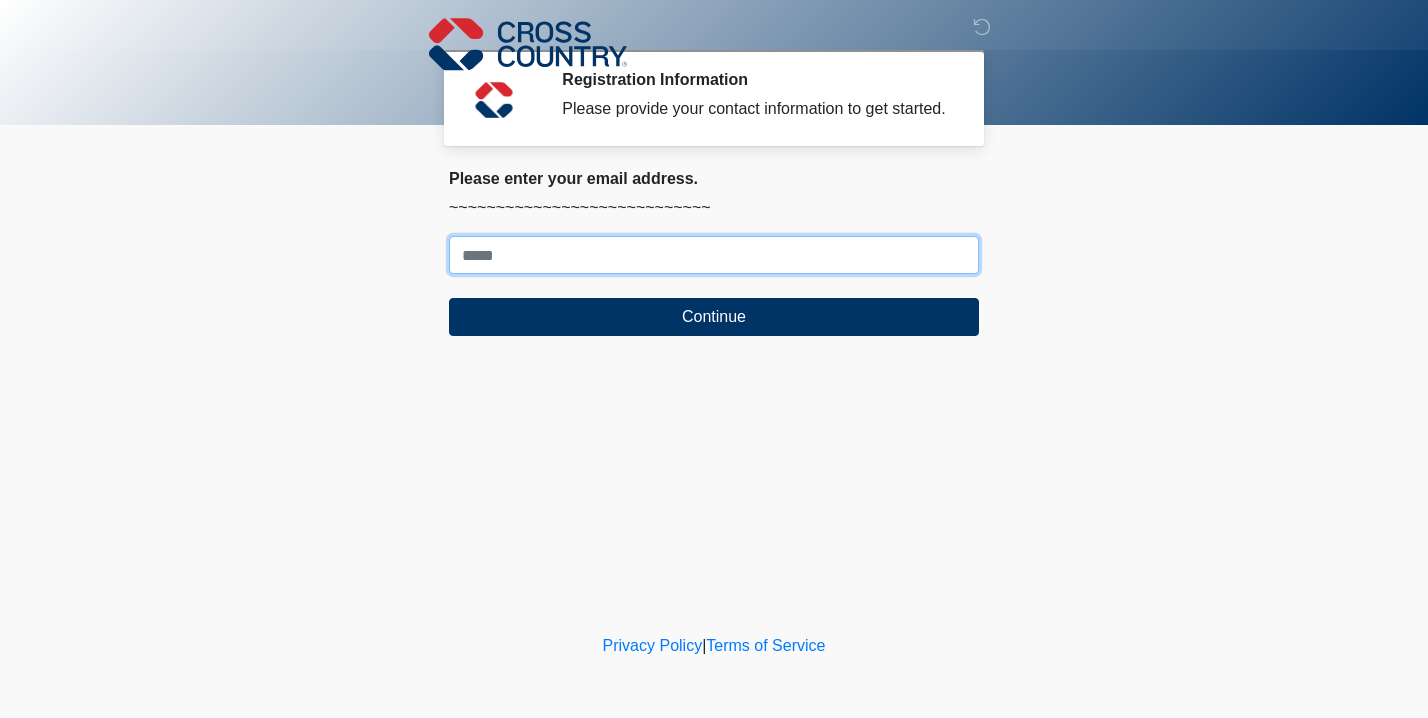click on "Where should we email your response?" at bounding box center [714, 255] 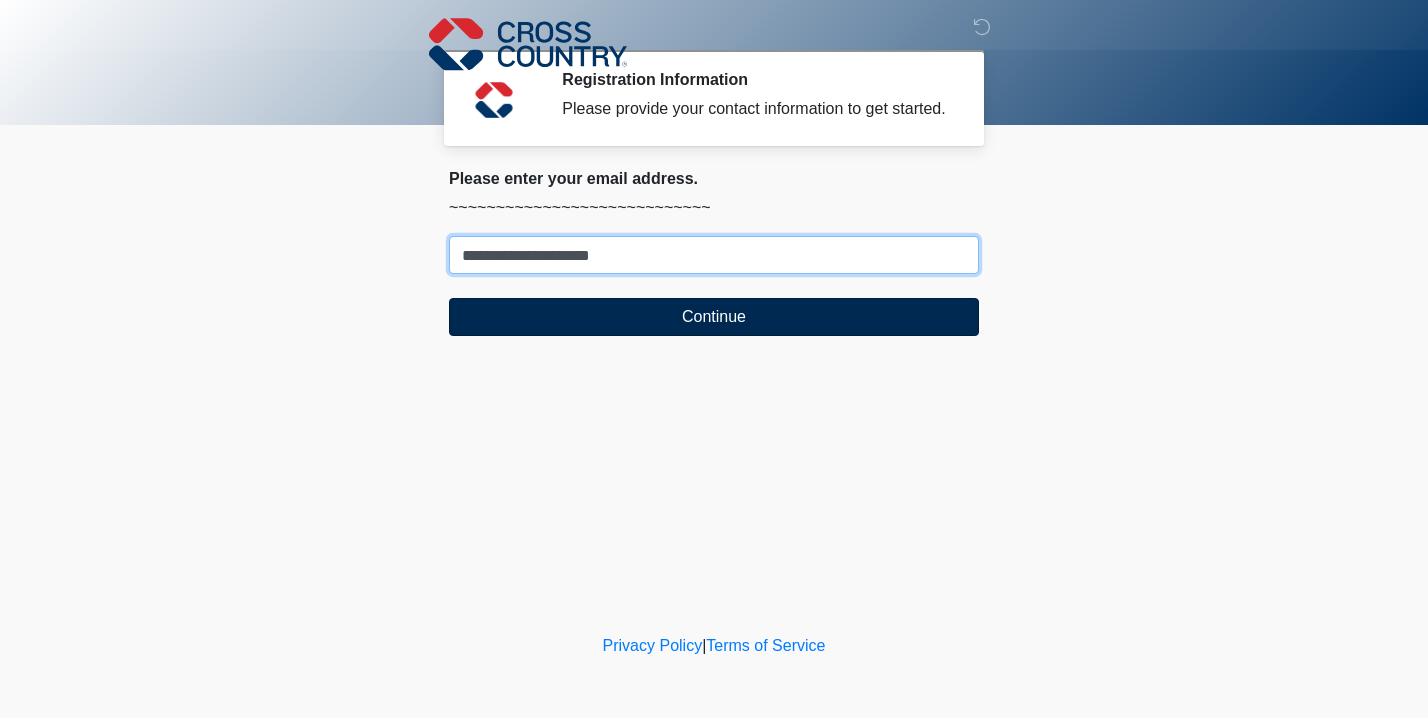 type on "**********" 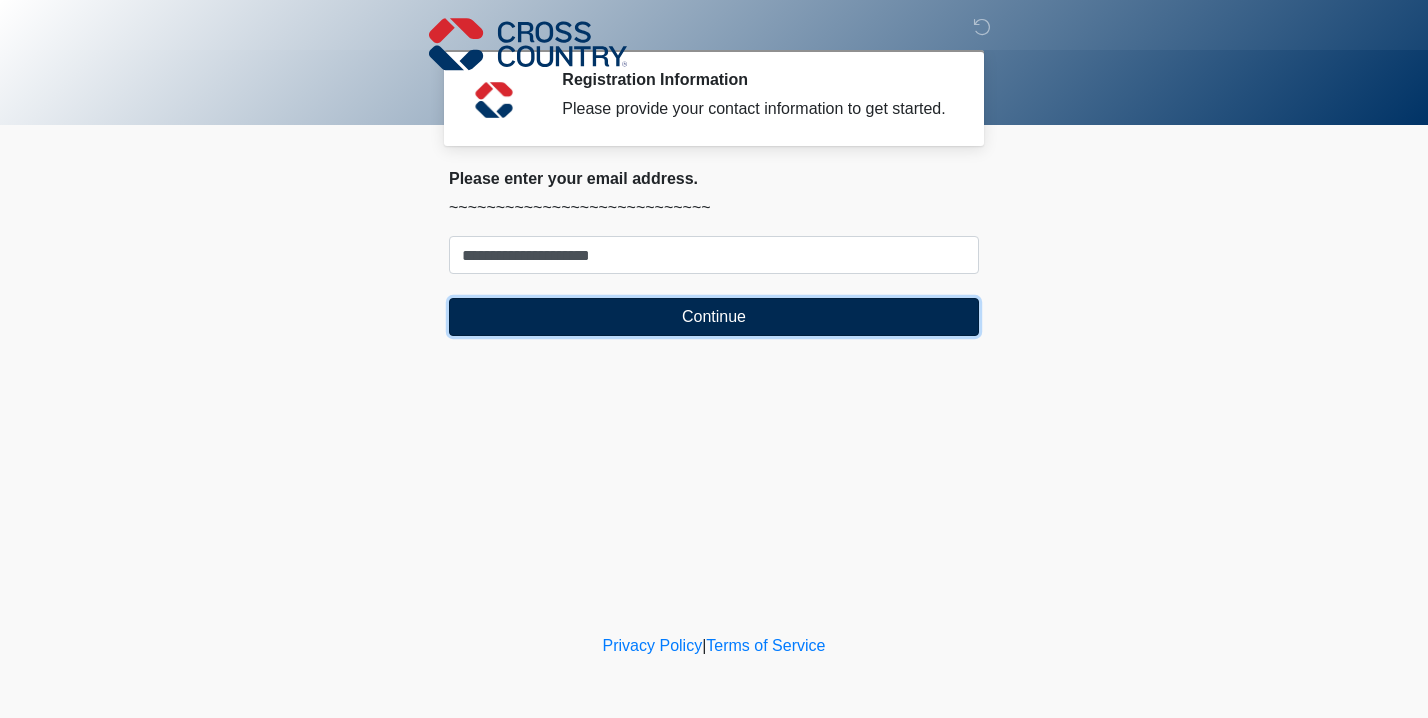 click on "Continue" at bounding box center [714, 317] 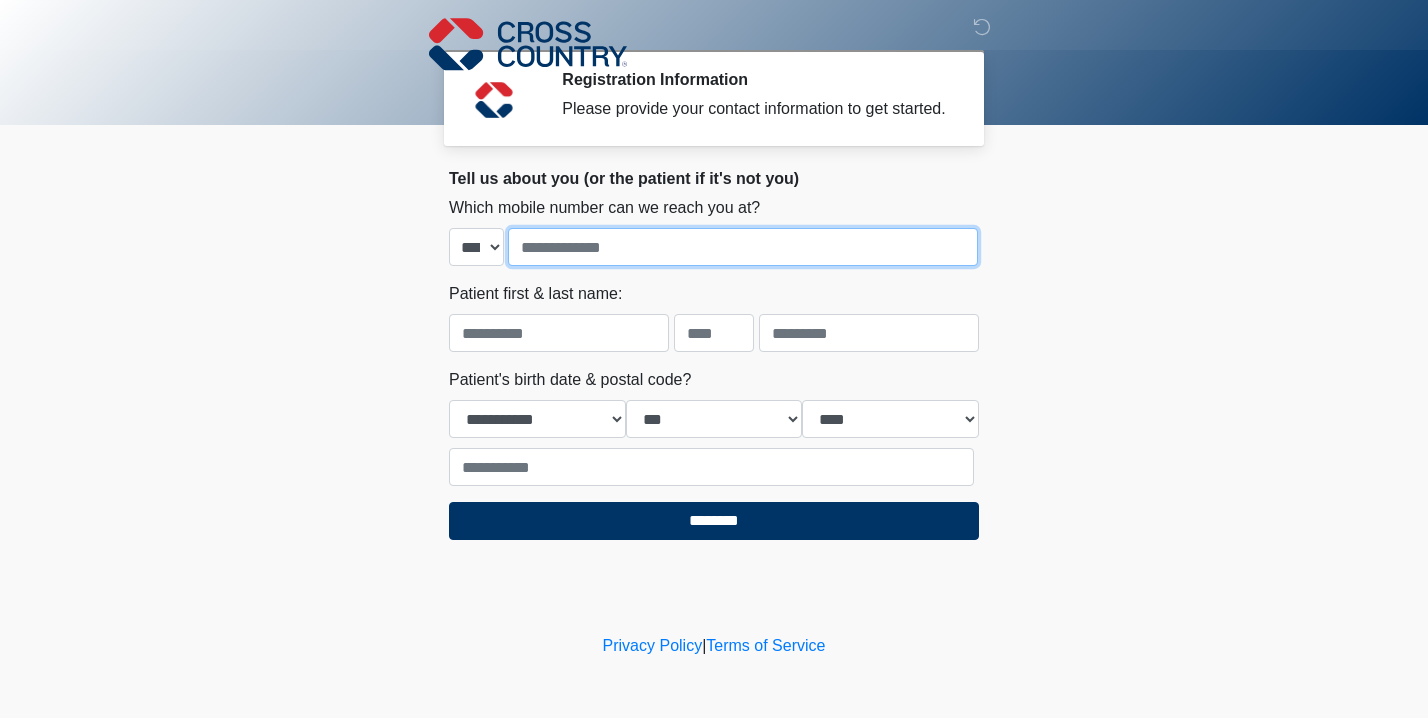 click at bounding box center (743, 247) 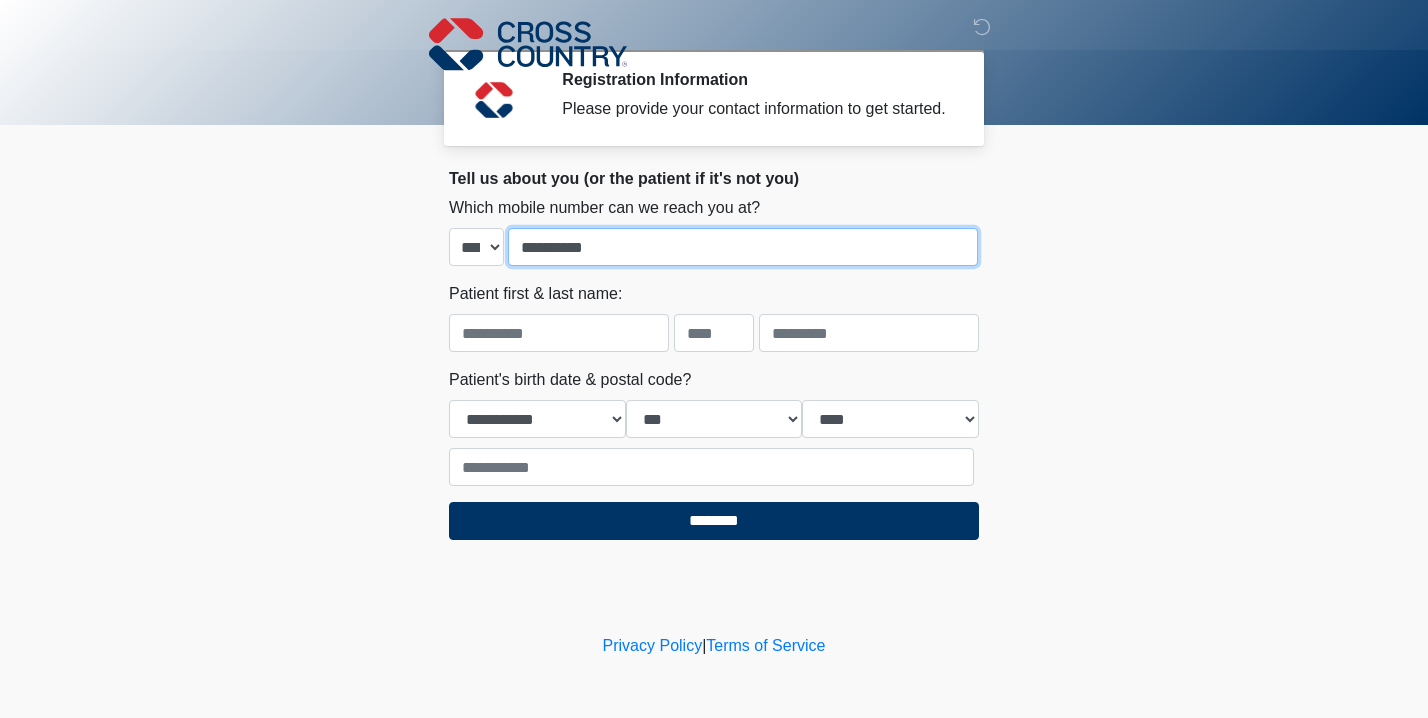 type on "**********" 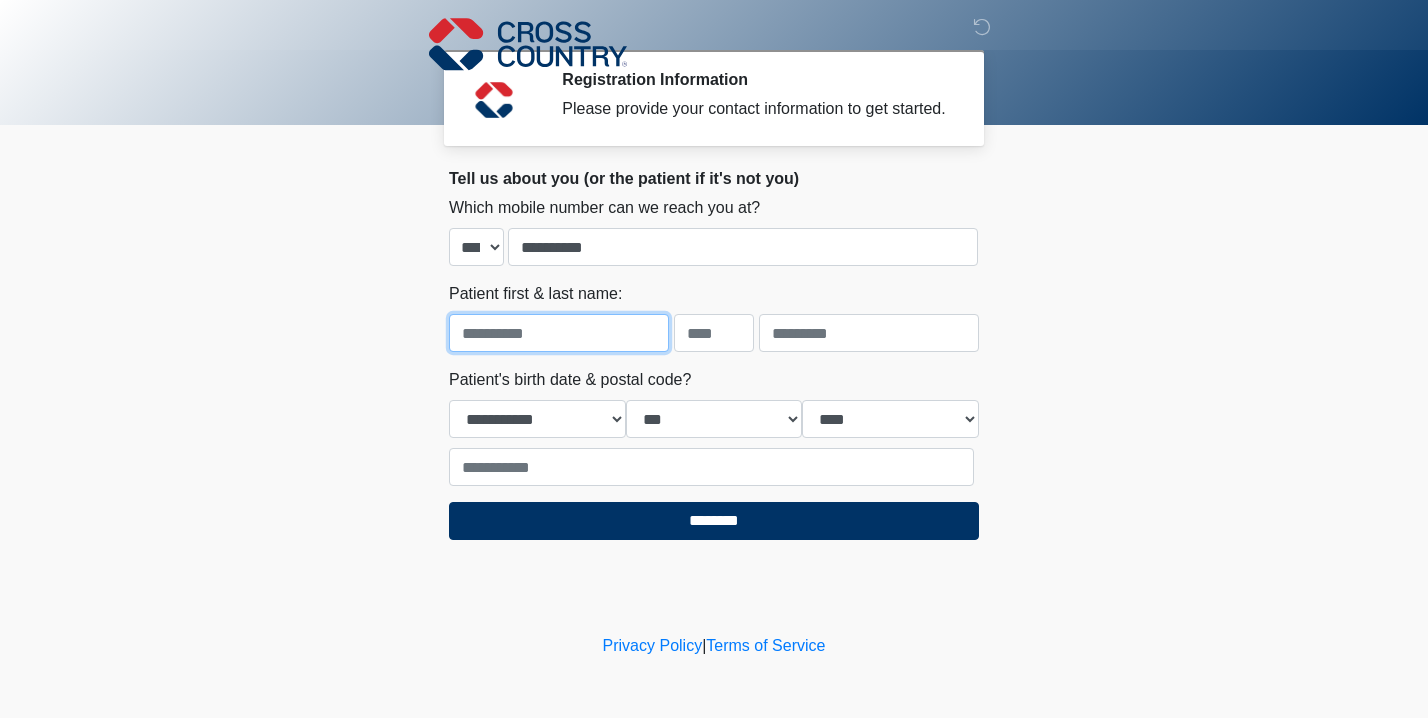 click at bounding box center [559, 333] 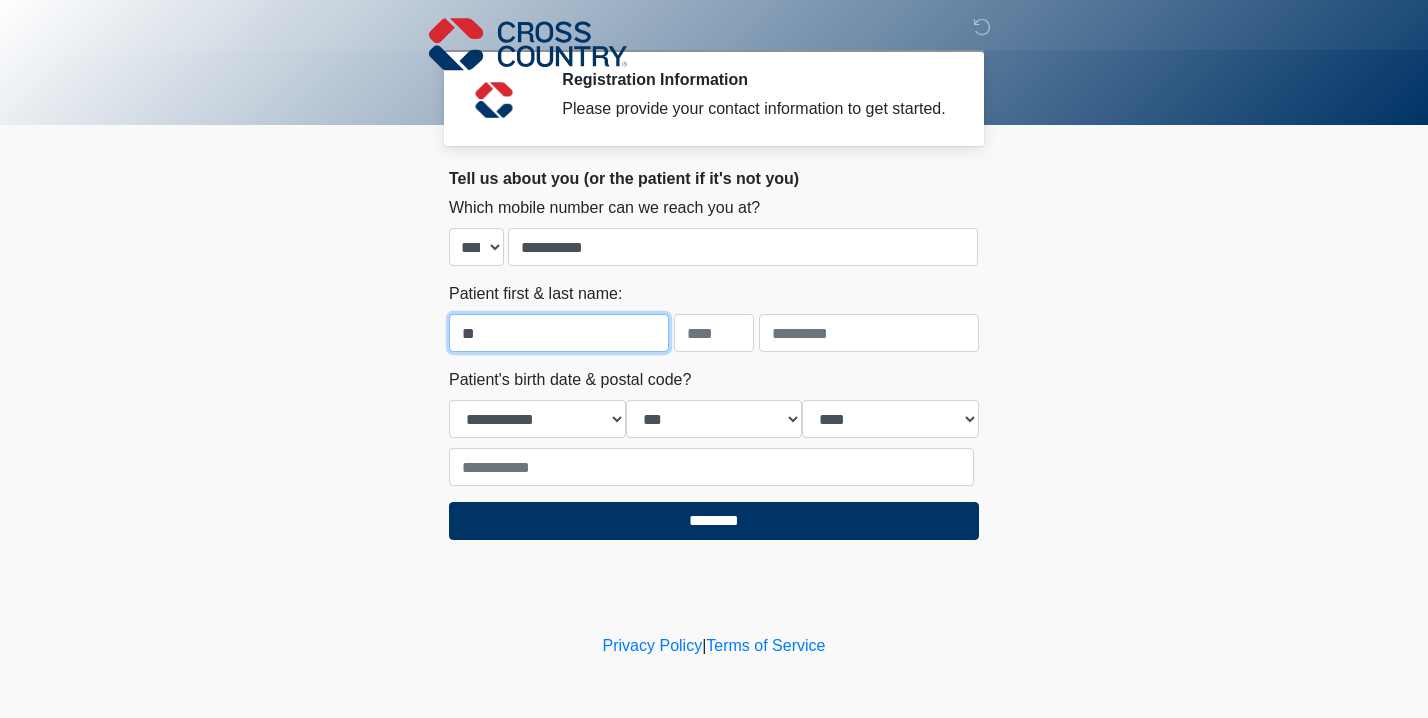 type on "*" 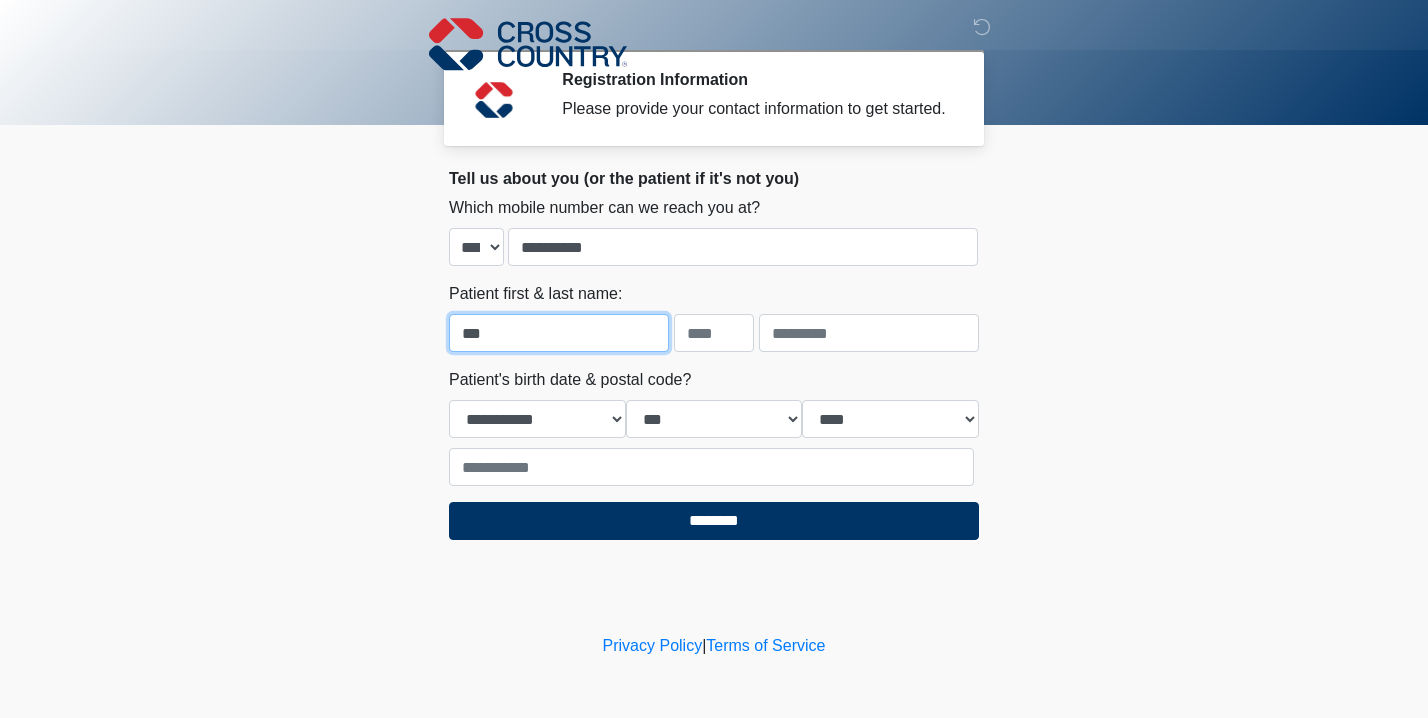 type on "***" 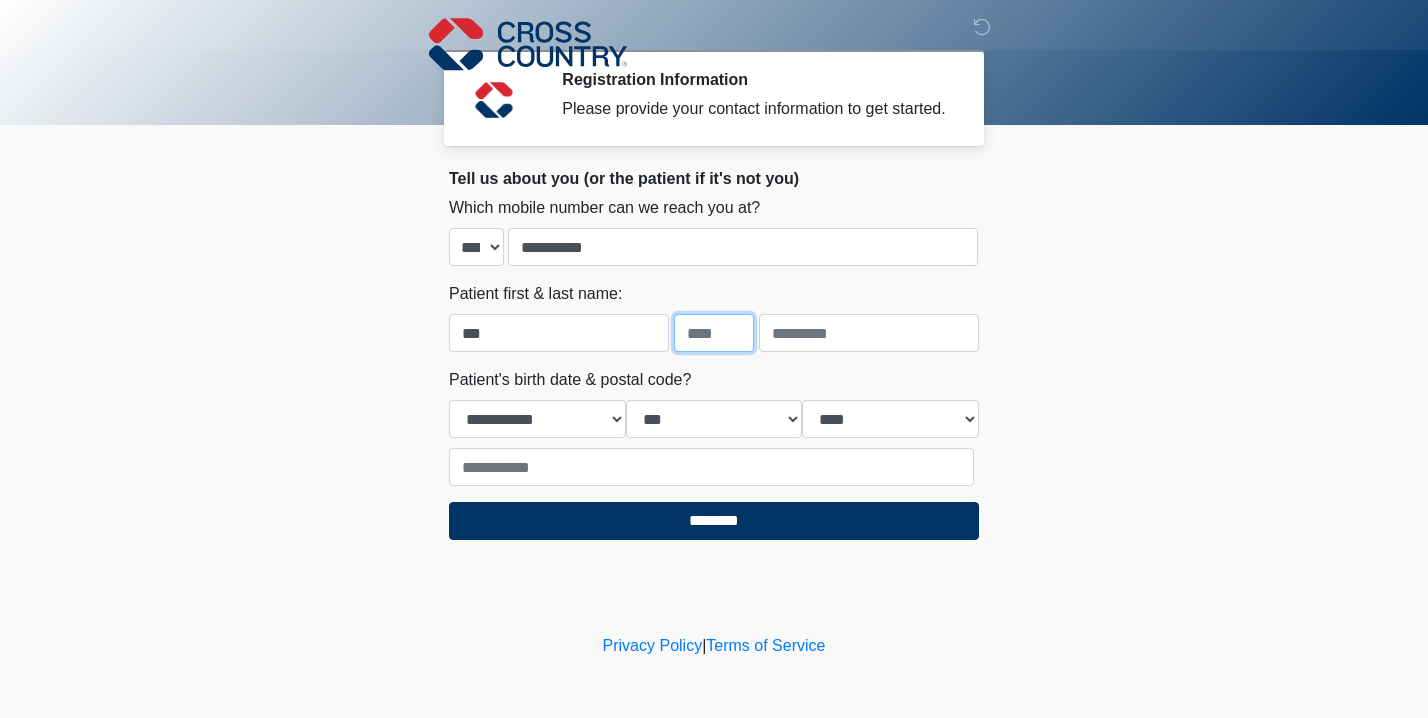 click at bounding box center [714, 333] 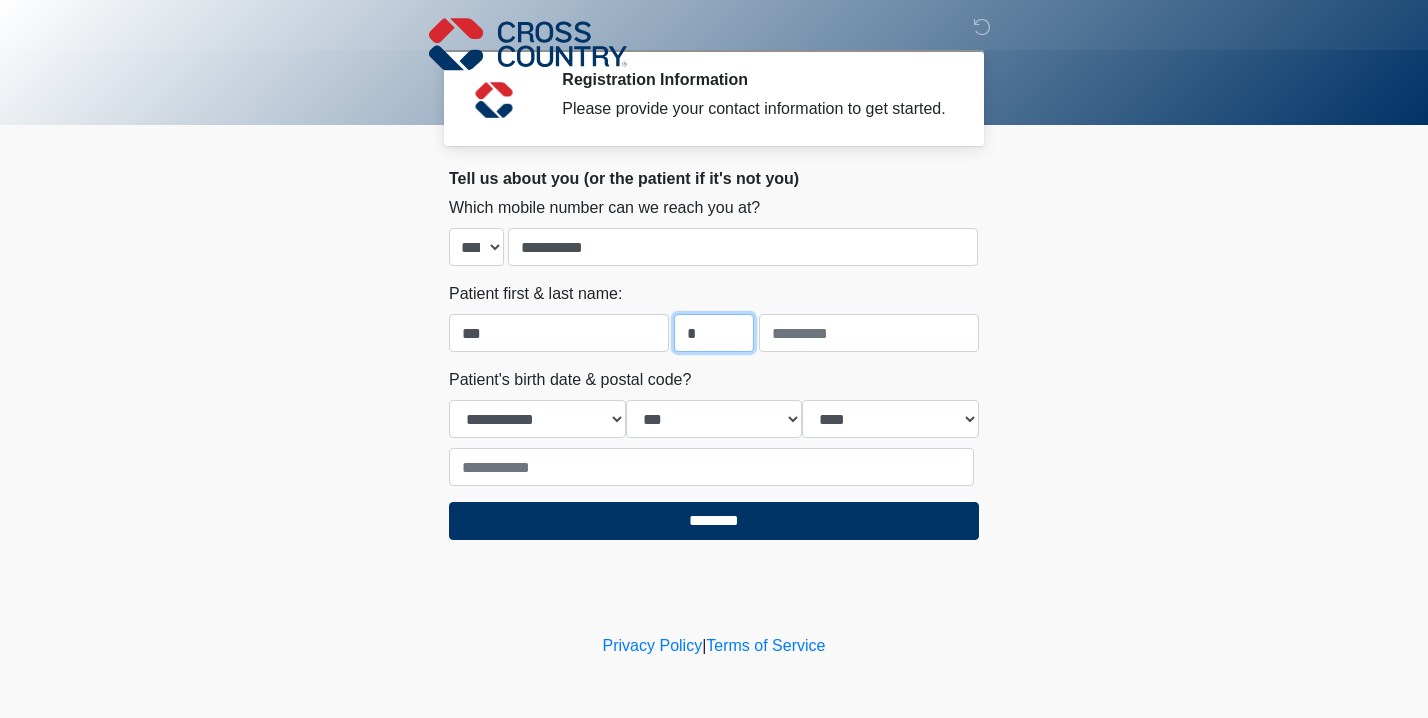 type on "*" 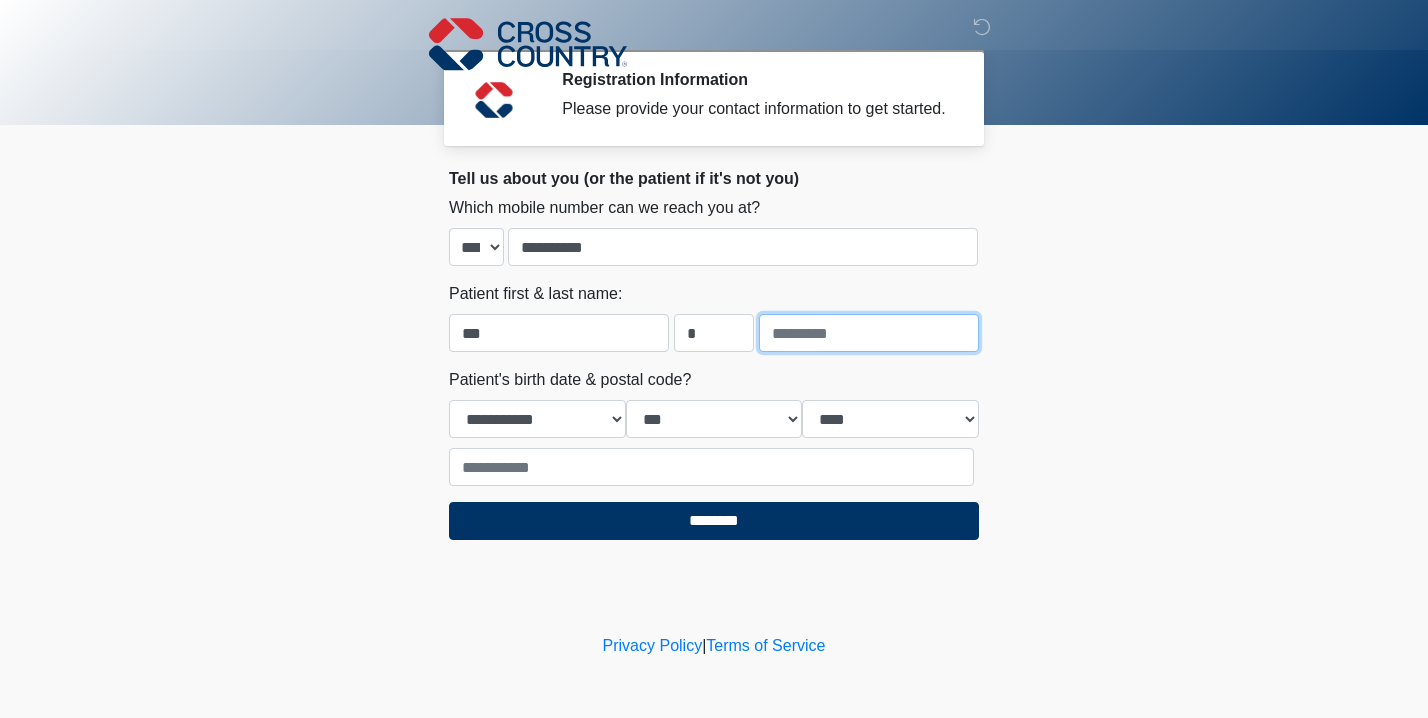 click at bounding box center [869, 333] 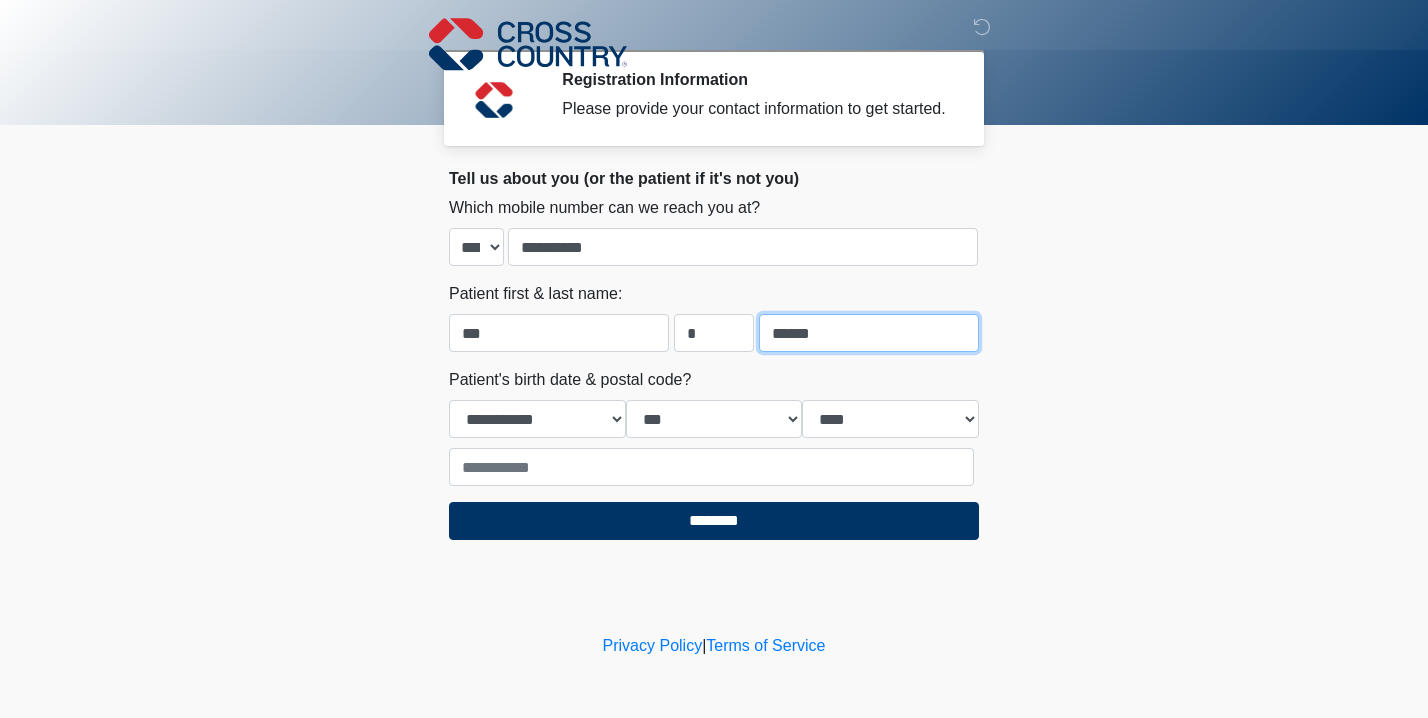 type on "******" 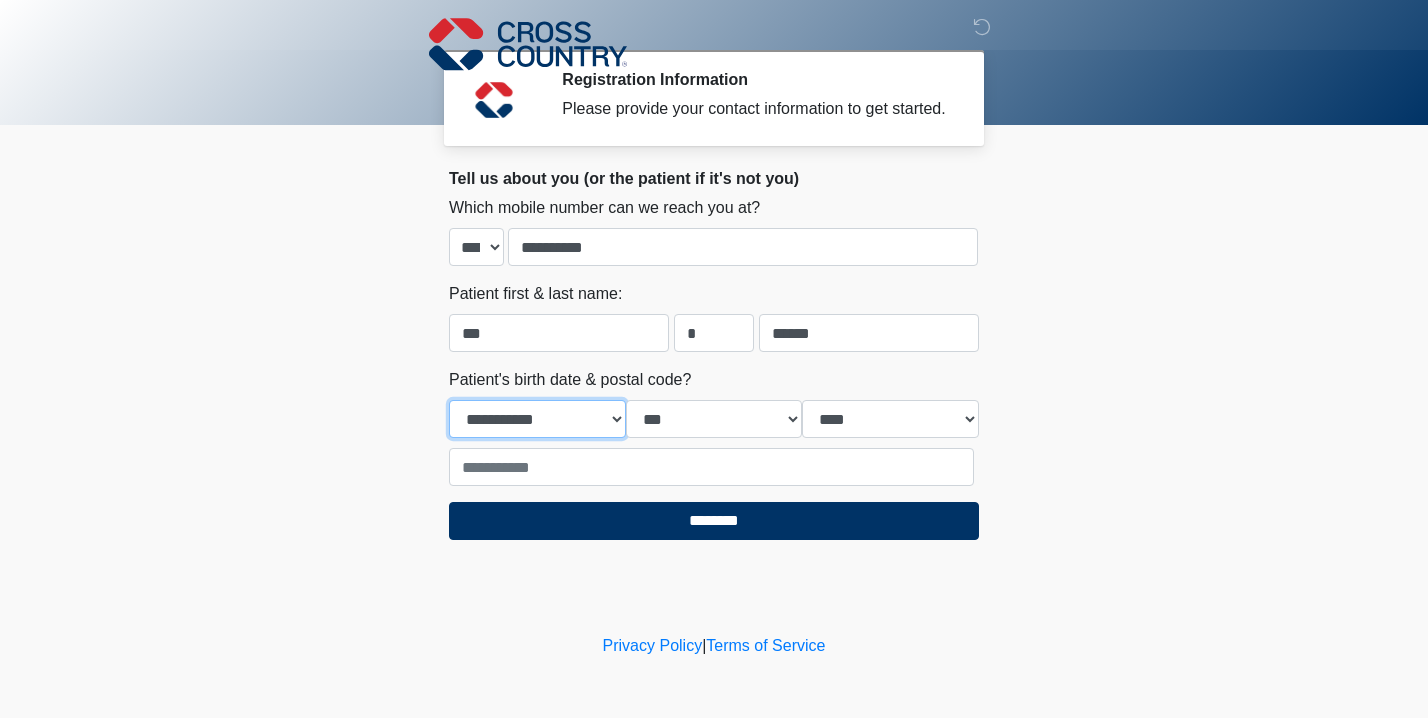 click on "**********" at bounding box center [537, 419] 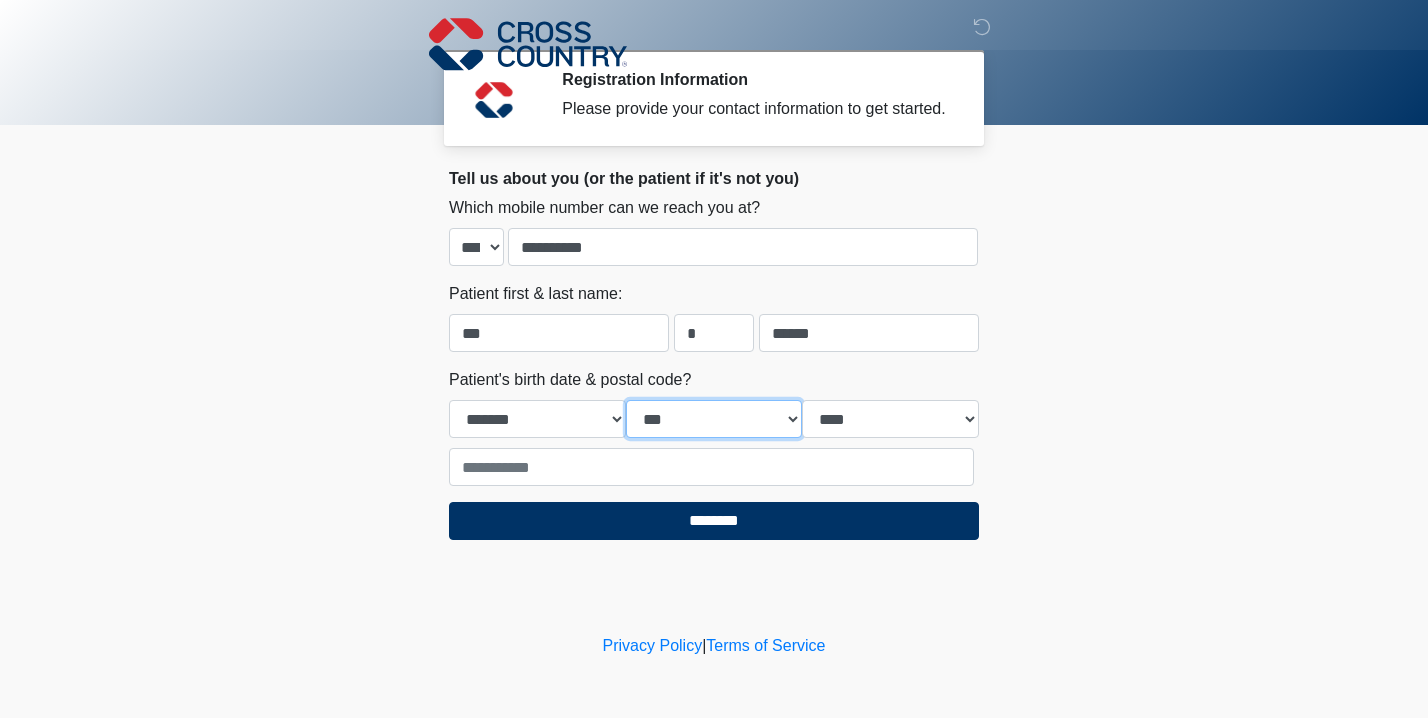 click on "***
*
*
*
*
*
*
*
*
*
**
**
**
**
**
**
**
**
**
**
**
**
**
**
**
**
**
**
**
**
**
**" at bounding box center [714, 419] 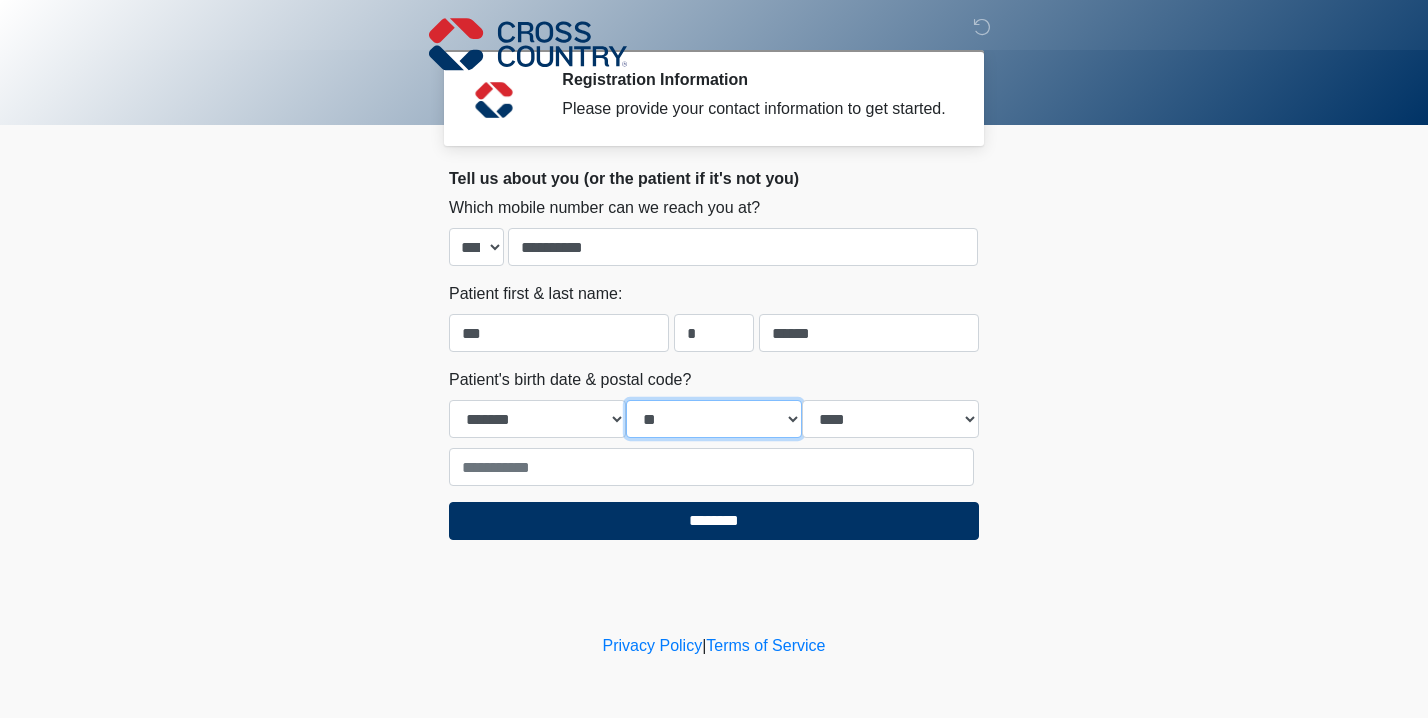 click on "***
*
*
*
*
*
*
*
*
*
**
**
**
**
**
**
**
**
**
**
**
**
**
**
**
**
**
**
**
**
**
**" at bounding box center [714, 419] 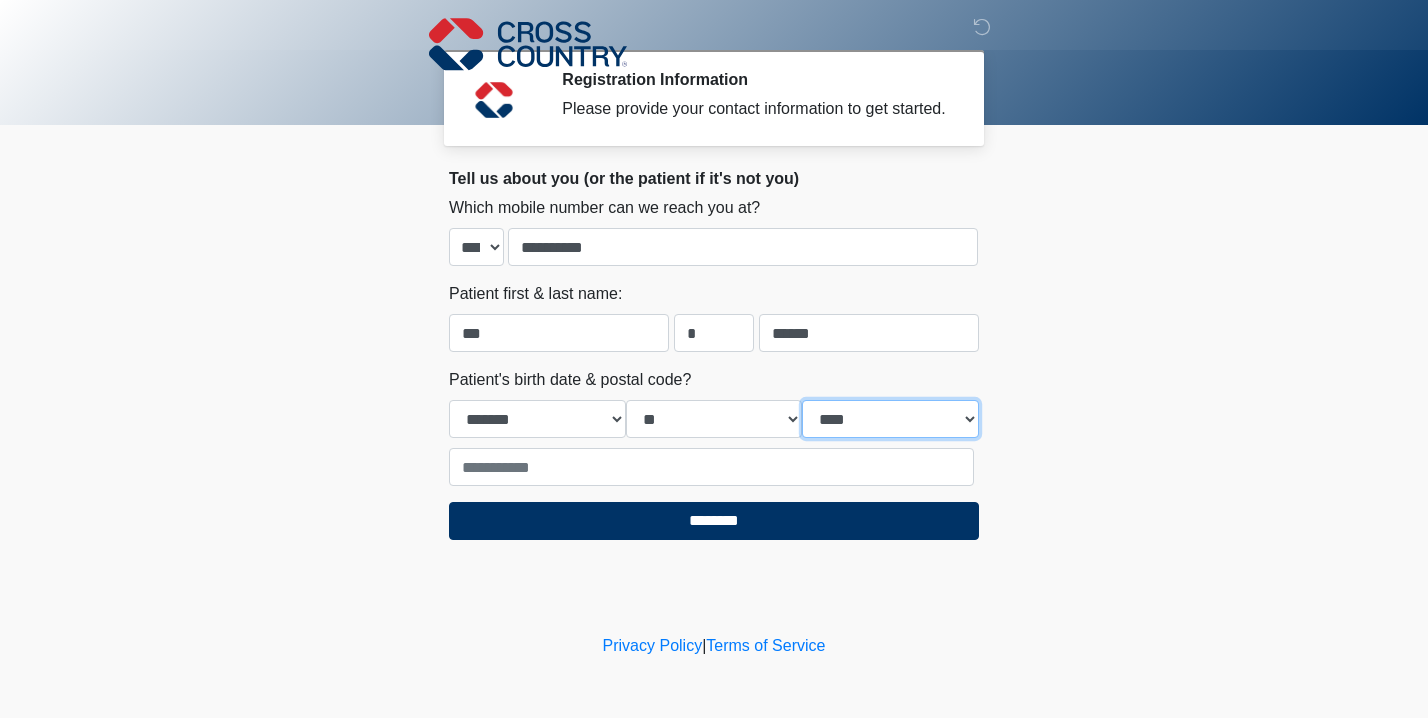 click on "****
****
****
****
****
****
****
****
****
****
****
****
****
****
****
****
****
****
****
****
****
****
****
****
****
****
****
****
****
****
****
****
****
****
****
****
****
****
****
****
****
****
****
****
****
****
****
****
****
****
****
****
****
****
****
****
****
****
****
****
****
****
****
****
****
****
****
****
****
****
****
****
****
****
****
****
****
****
****
****
****
****
****
****
****
****
****
****
****
****
****
****
****
****
****
****
****
****
****
****
****
****" at bounding box center [890, 419] 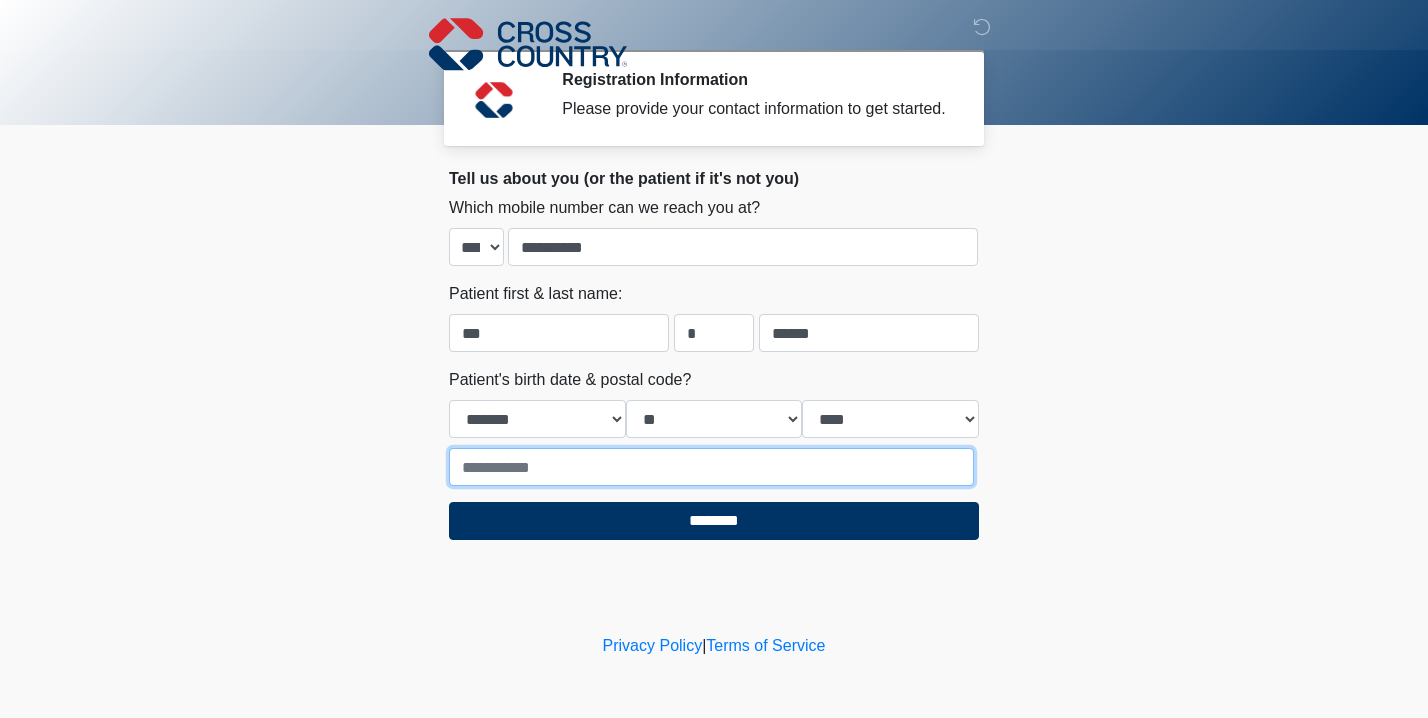 click at bounding box center [711, 467] 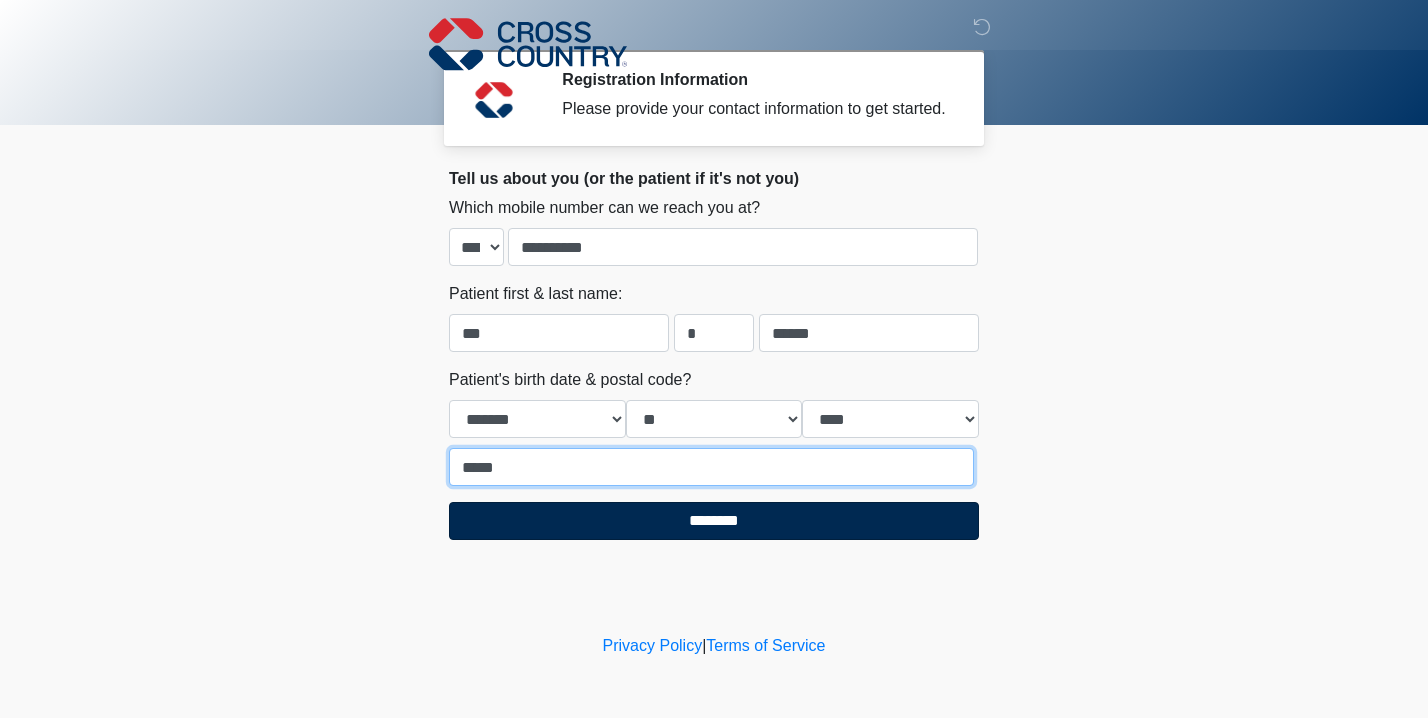 type on "*****" 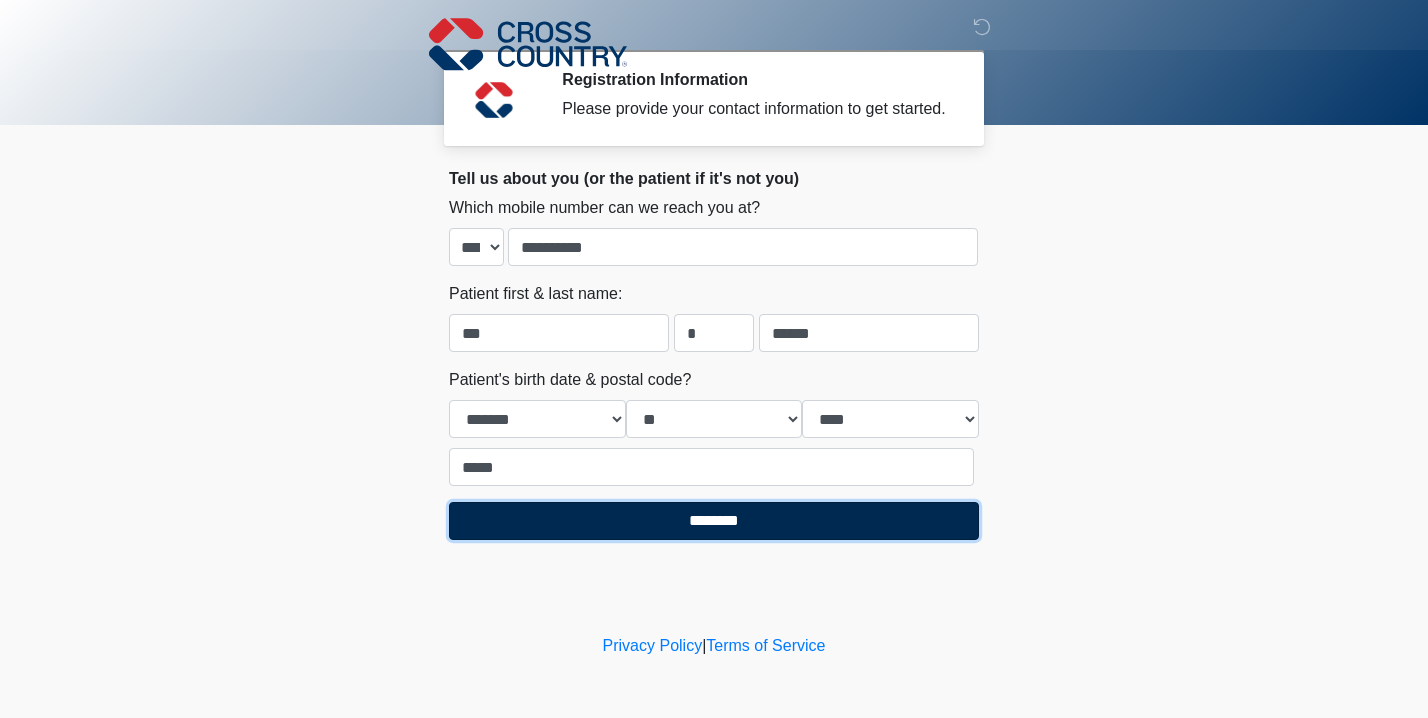 click on "********" at bounding box center [714, 521] 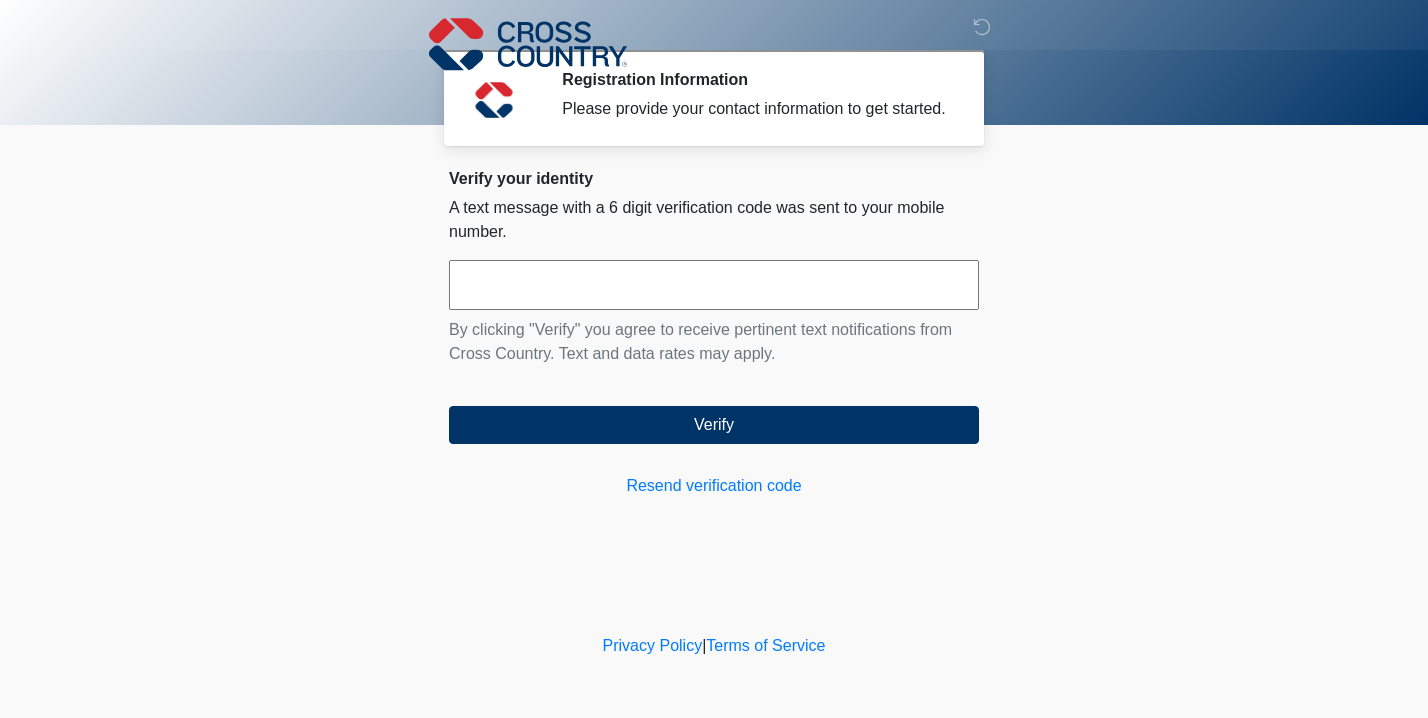 click at bounding box center (714, 285) 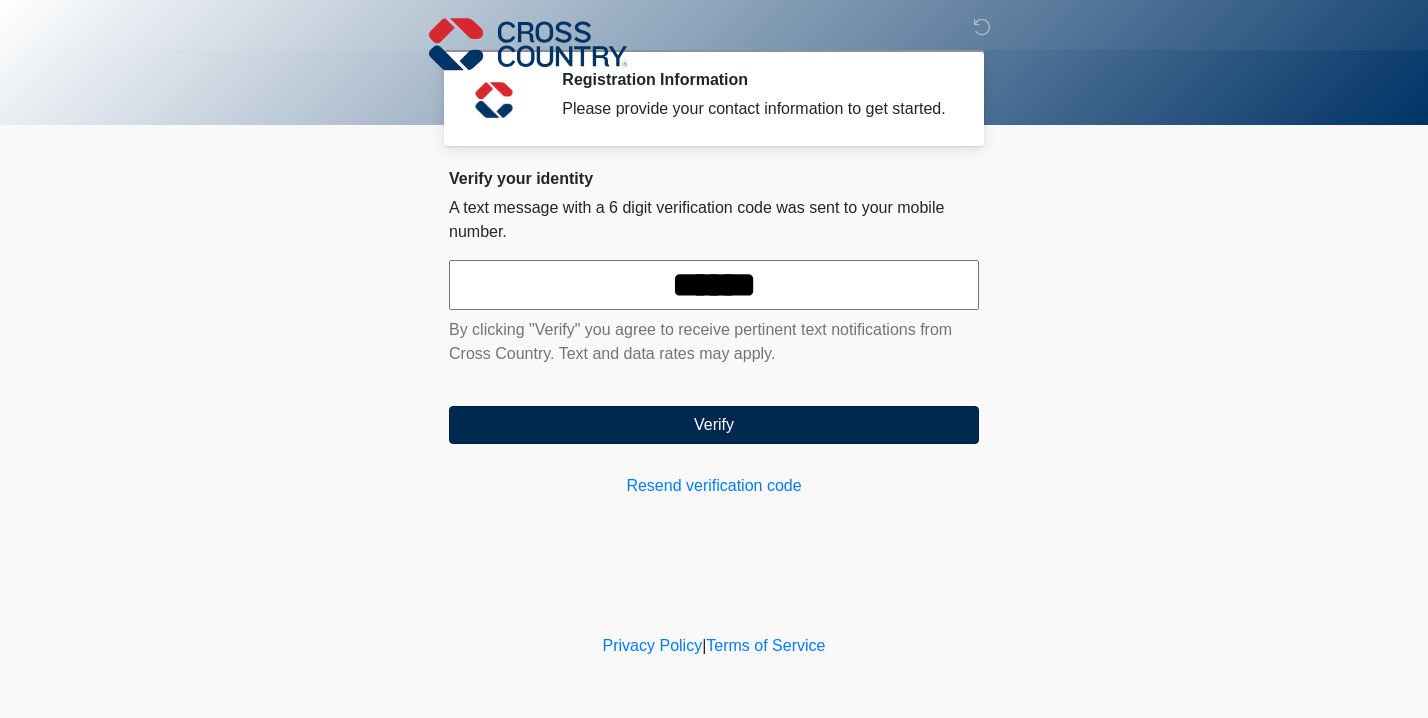 type on "******" 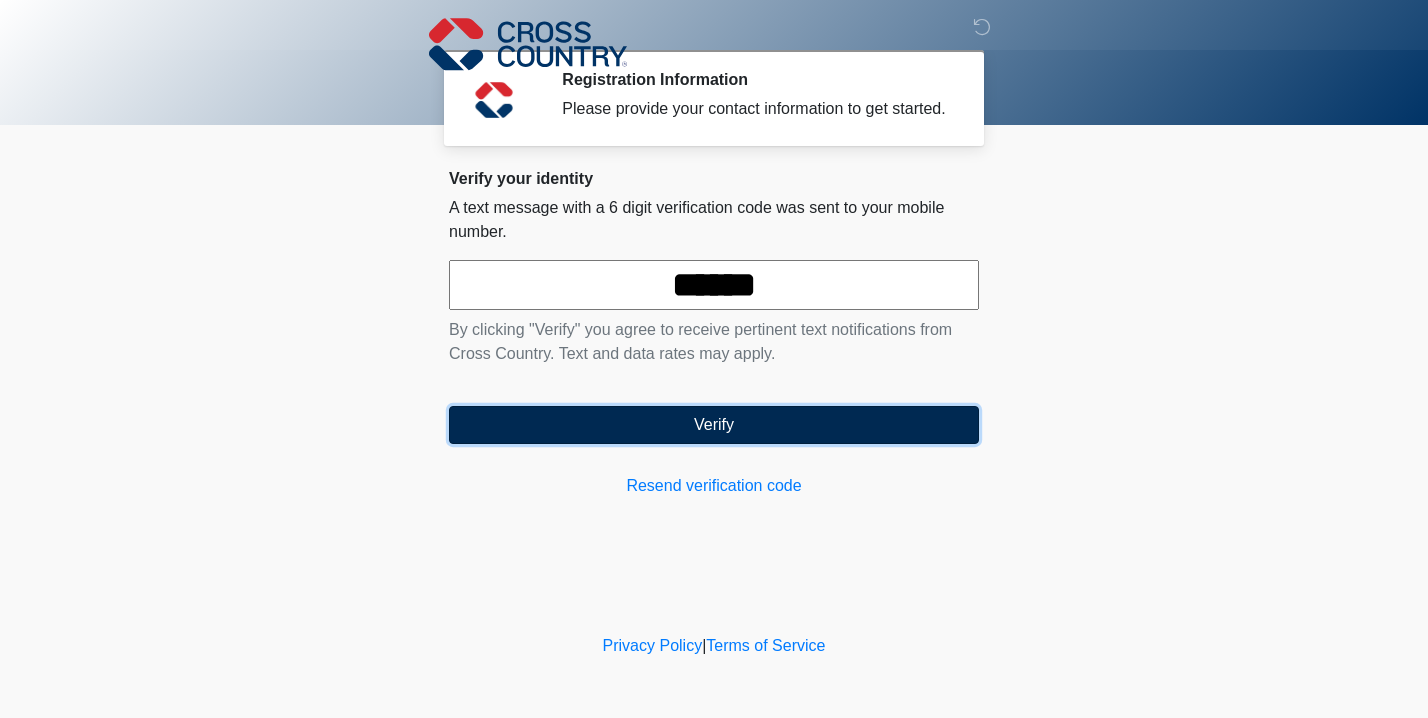 click on "Verify" at bounding box center [714, 425] 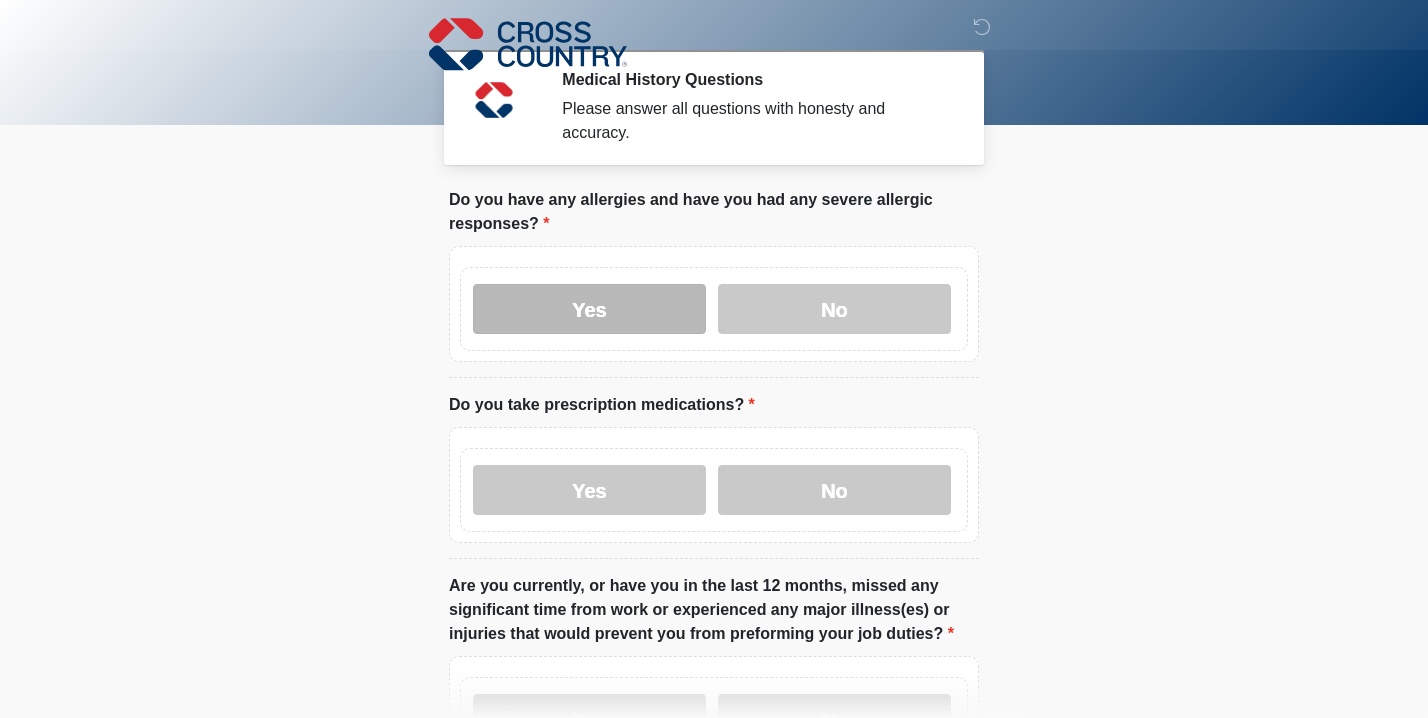 click on "Yes" at bounding box center [589, 309] 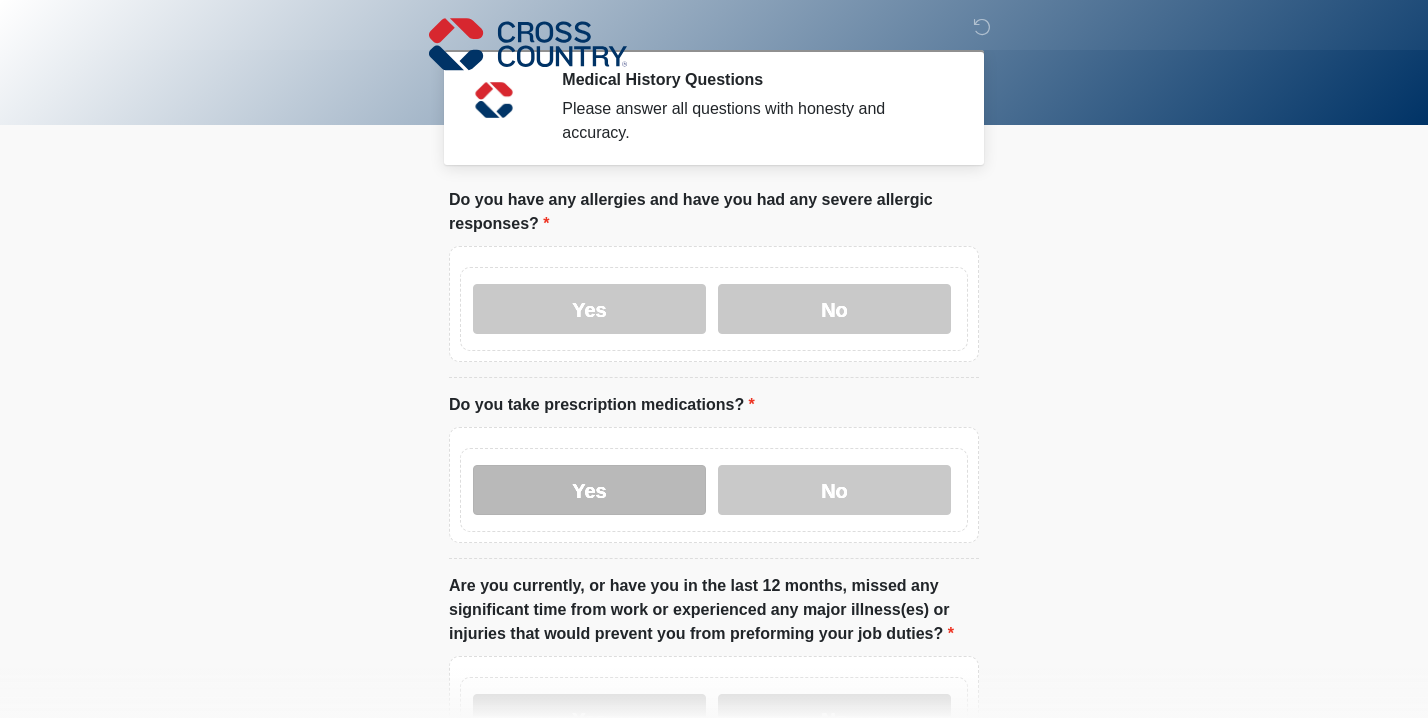 click on "Yes" at bounding box center [589, 490] 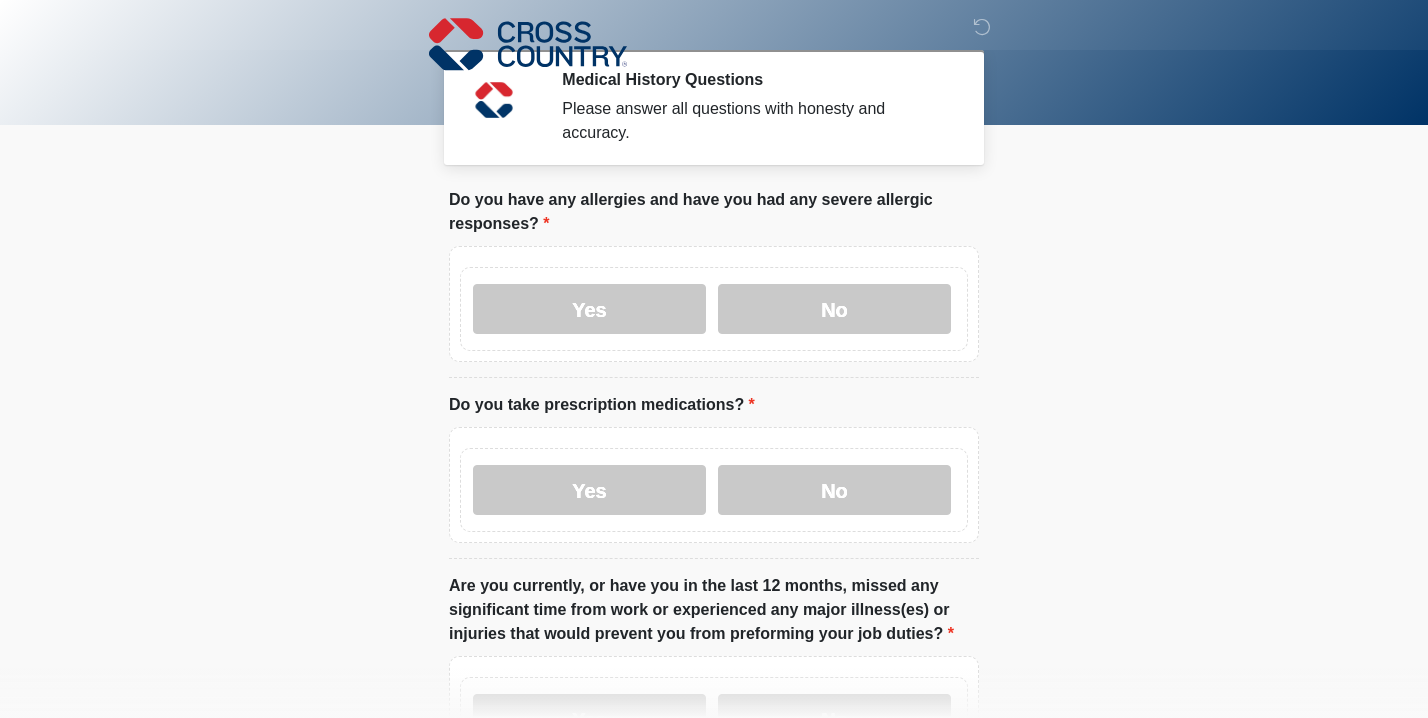 click on "[TIME] [TIME] [TIME] [TIME] Medical History Questions Please answer all questions with honesty and accuracy. Please connect to Wi-Fi now Provide us with your contact info Answer some questions about your medical history Complete a video call with one of our providers Cross Country This is the beginning of your virtual Health Assessment. To begin, press the continue button below and answer all questions with honesty. Continue Please be sure your device is connected to a Wi-Fi Network for quicker service. Otherwise, you may experience connectivity issues with your provider and cause unnecessary delays ." at bounding box center [714, 359] 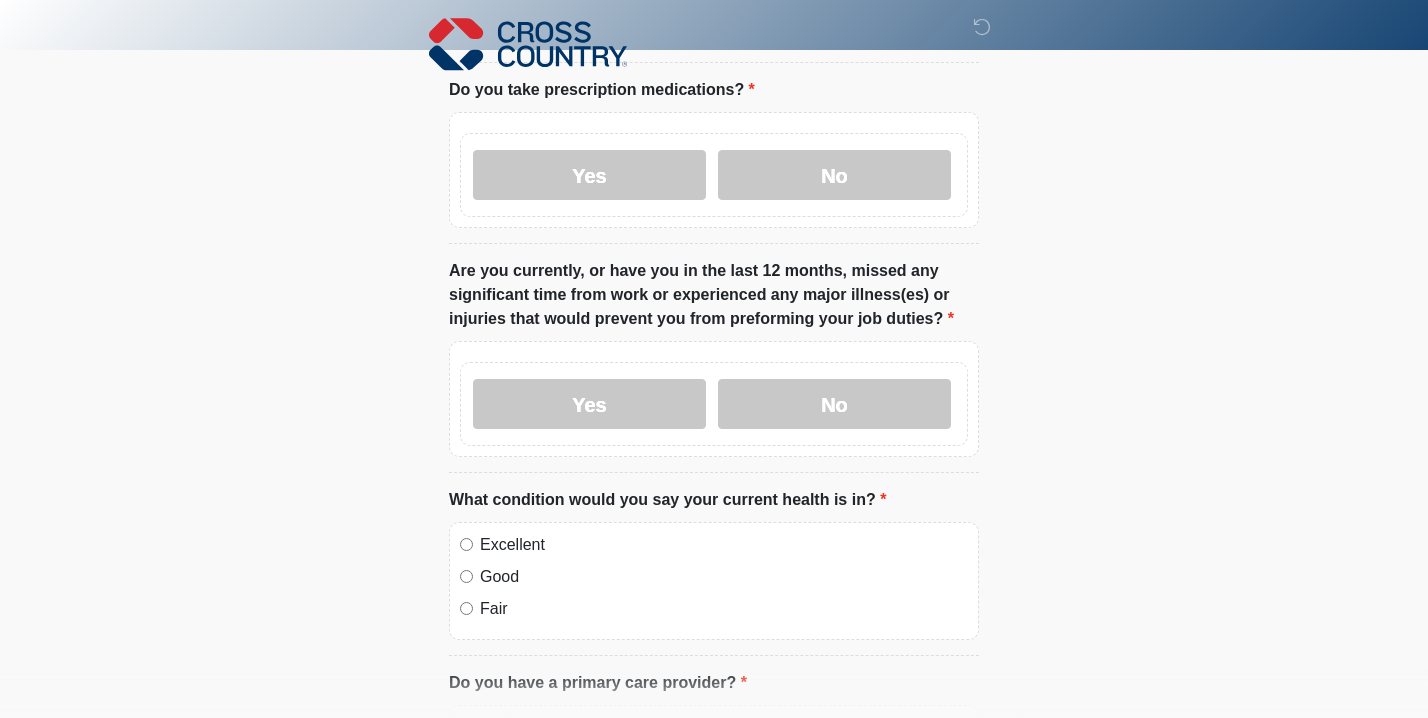 scroll, scrollTop: 320, scrollLeft: 0, axis: vertical 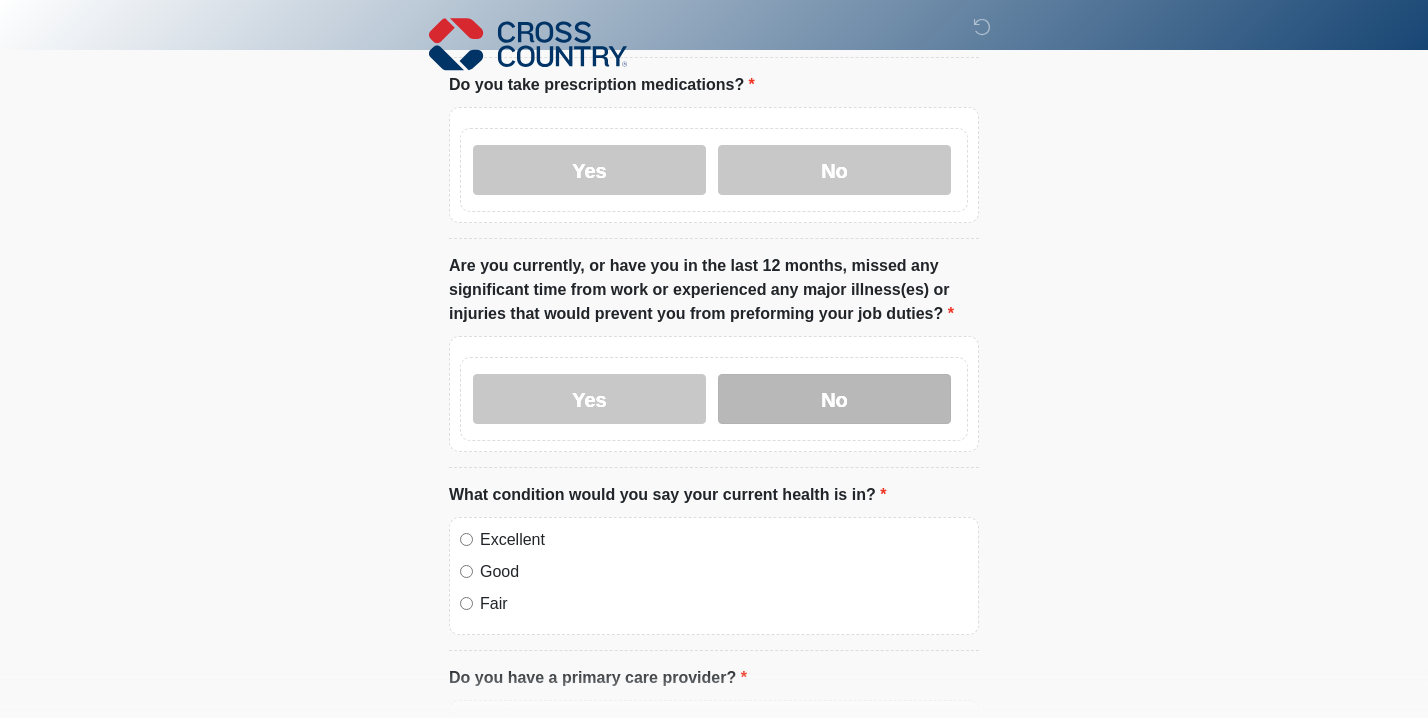 click on "No" at bounding box center [834, 399] 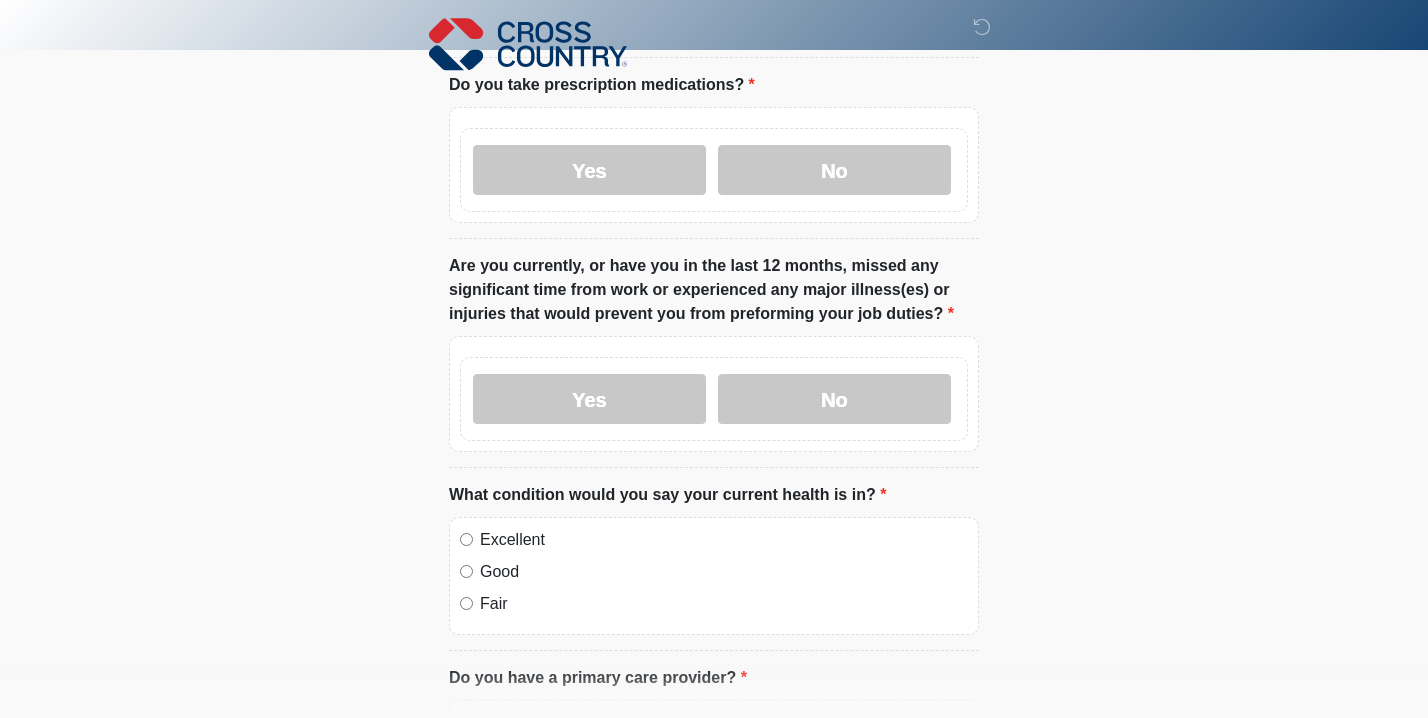 click on "[TIME] [TIME] [TIME] [TIME] Medical History Questions Please answer all questions with honesty and accuracy. Please connect to Wi-Fi now Provide us with your contact info Answer some questions about your medical history Complete a video call with one of our providers Cross Country This is the beginning of your virtual Health Assessment. To begin, press the continue button below and answer all questions with honesty. Continue Please be sure your device is connected to a Wi-Fi Network for quicker service. Otherwise, you may experience connectivity issues with your provider and cause unnecessary delays ." at bounding box center (714, 39) 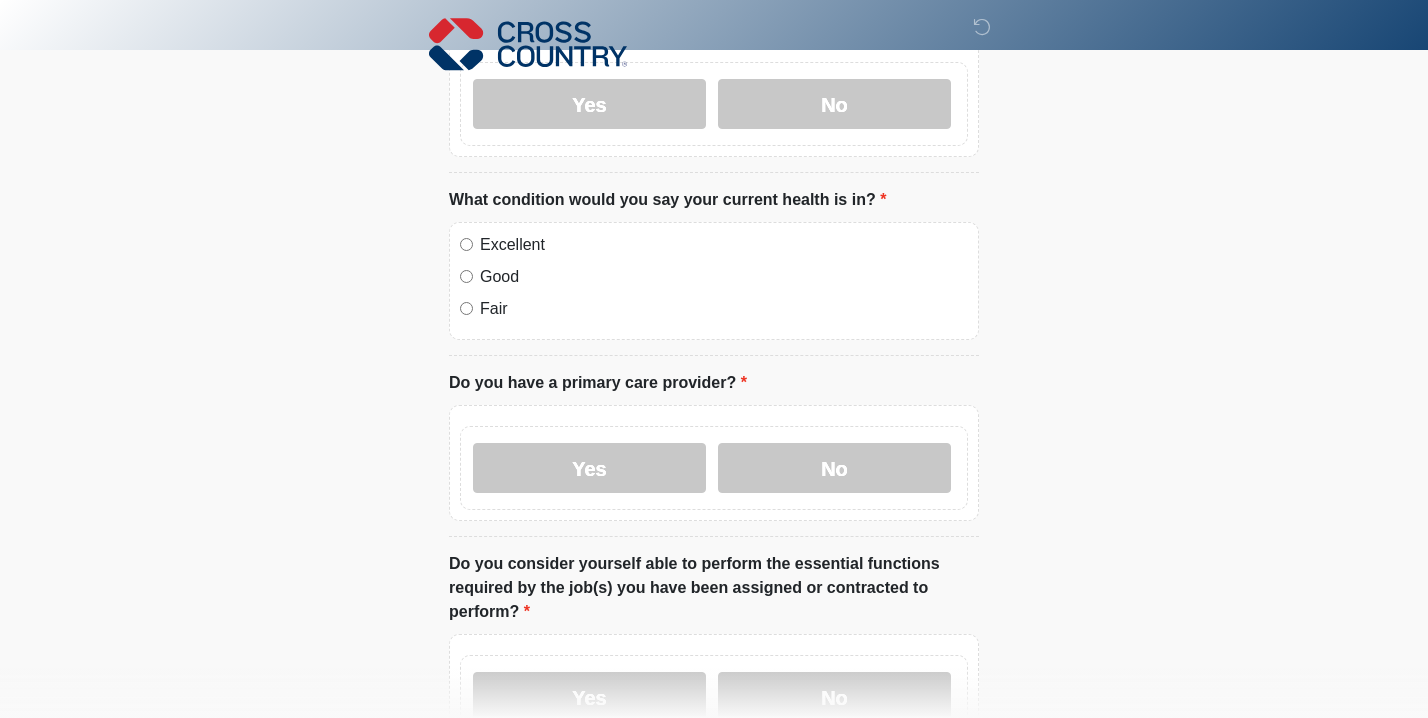 scroll, scrollTop: 640, scrollLeft: 0, axis: vertical 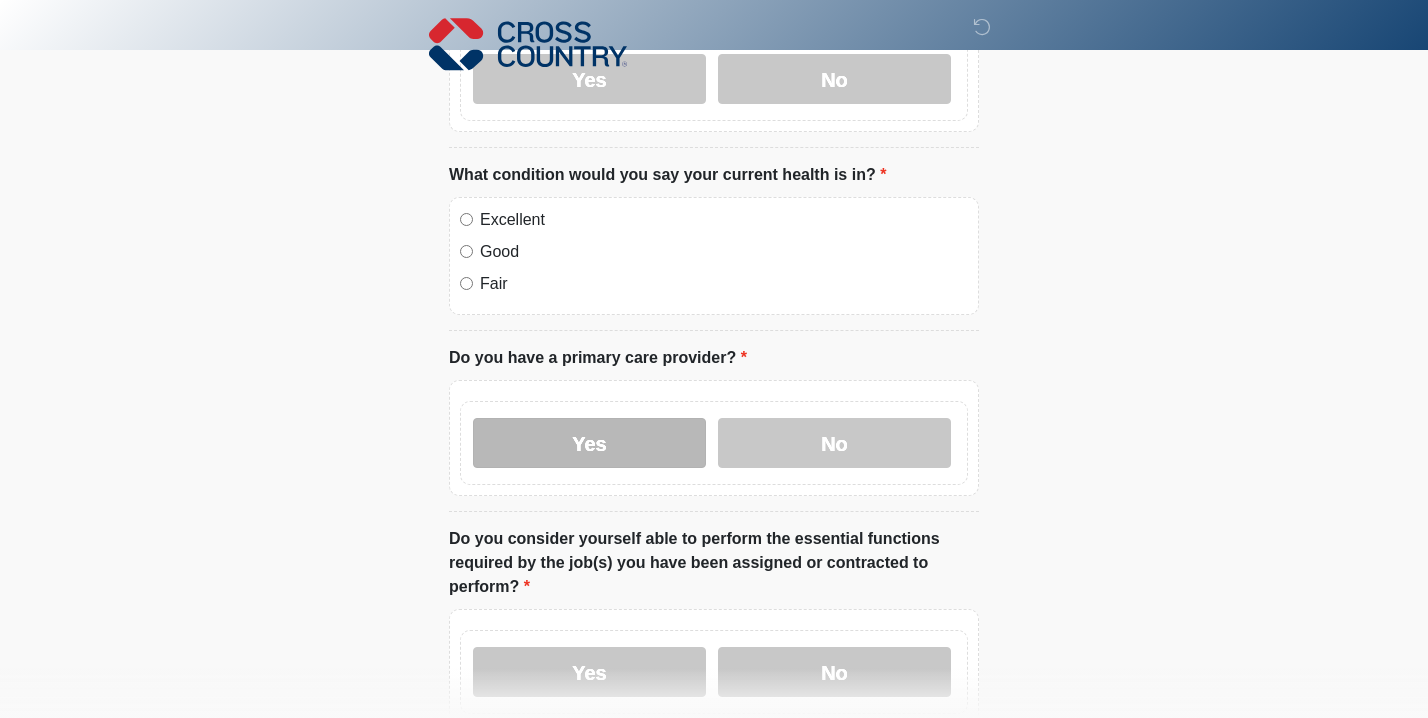 click on "Yes" at bounding box center (589, 443) 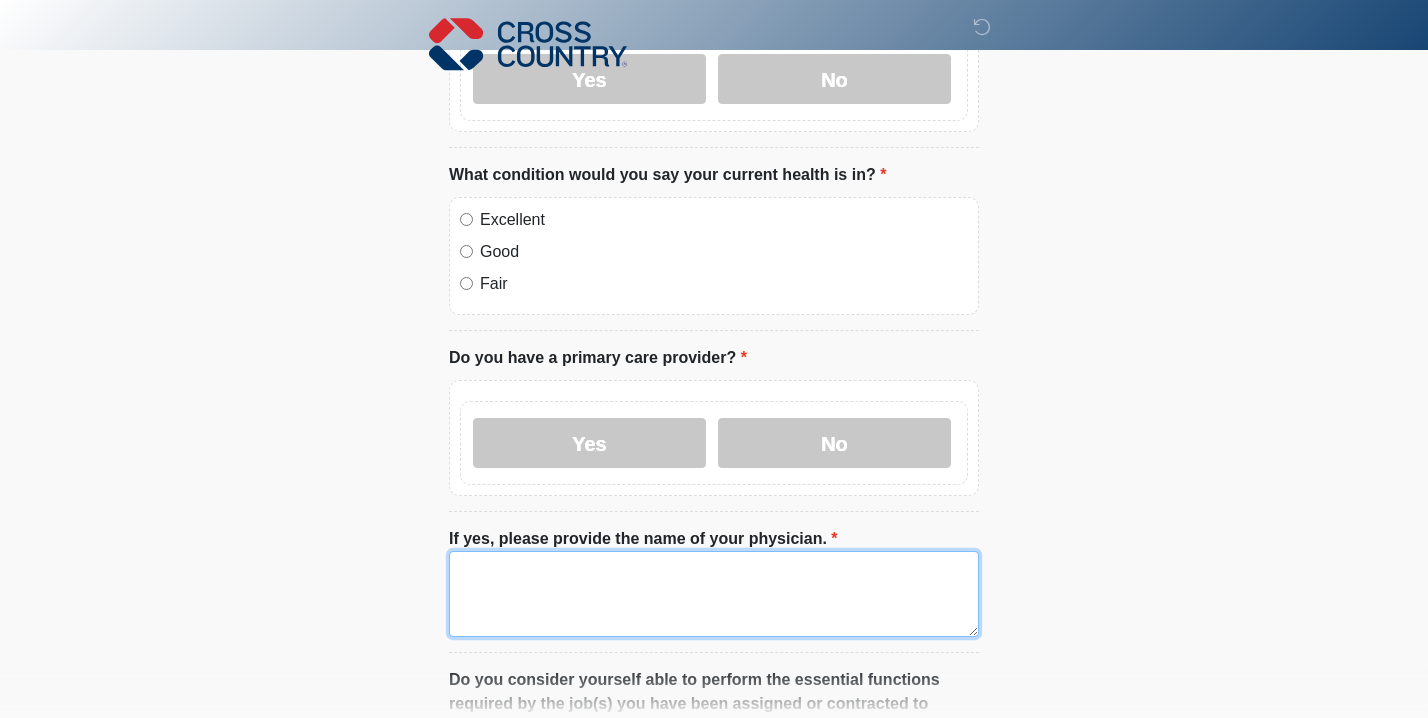 click on "If yes, please provide the name of your physician." at bounding box center (714, 594) 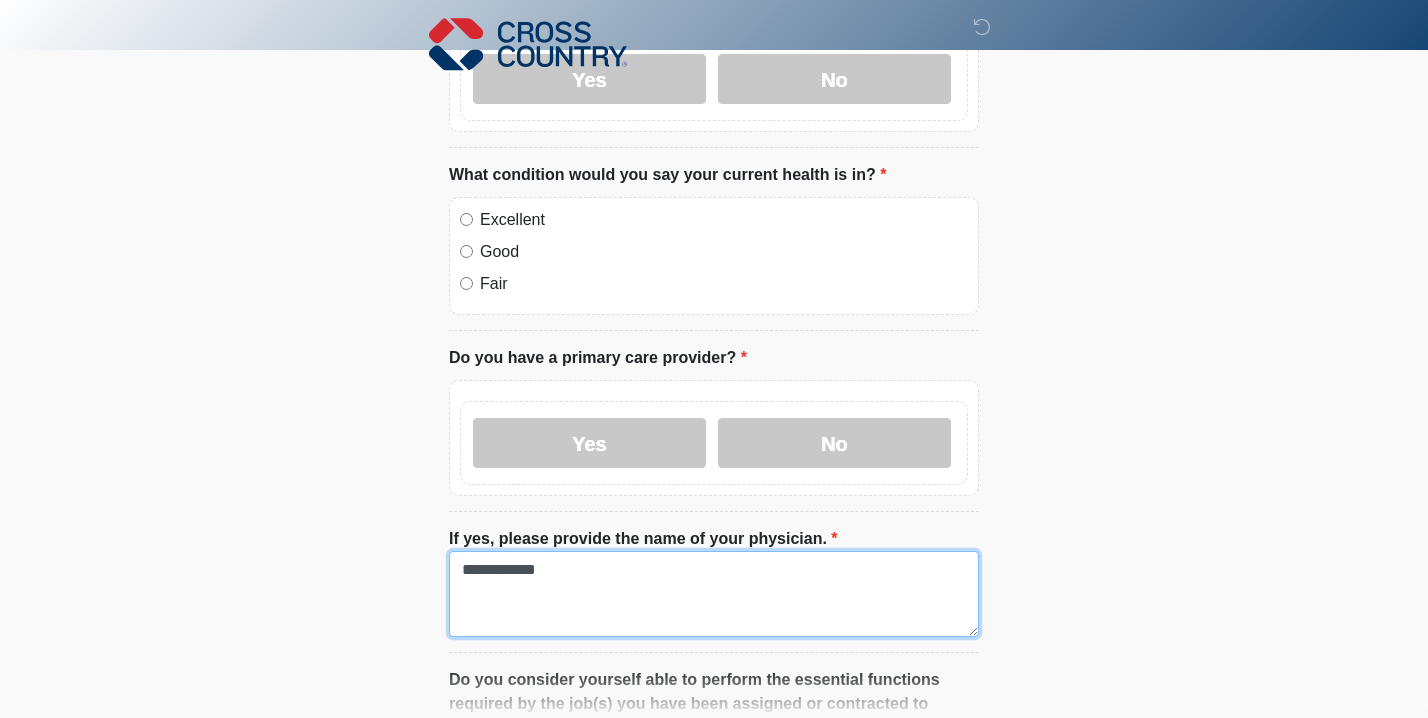 type on "**********" 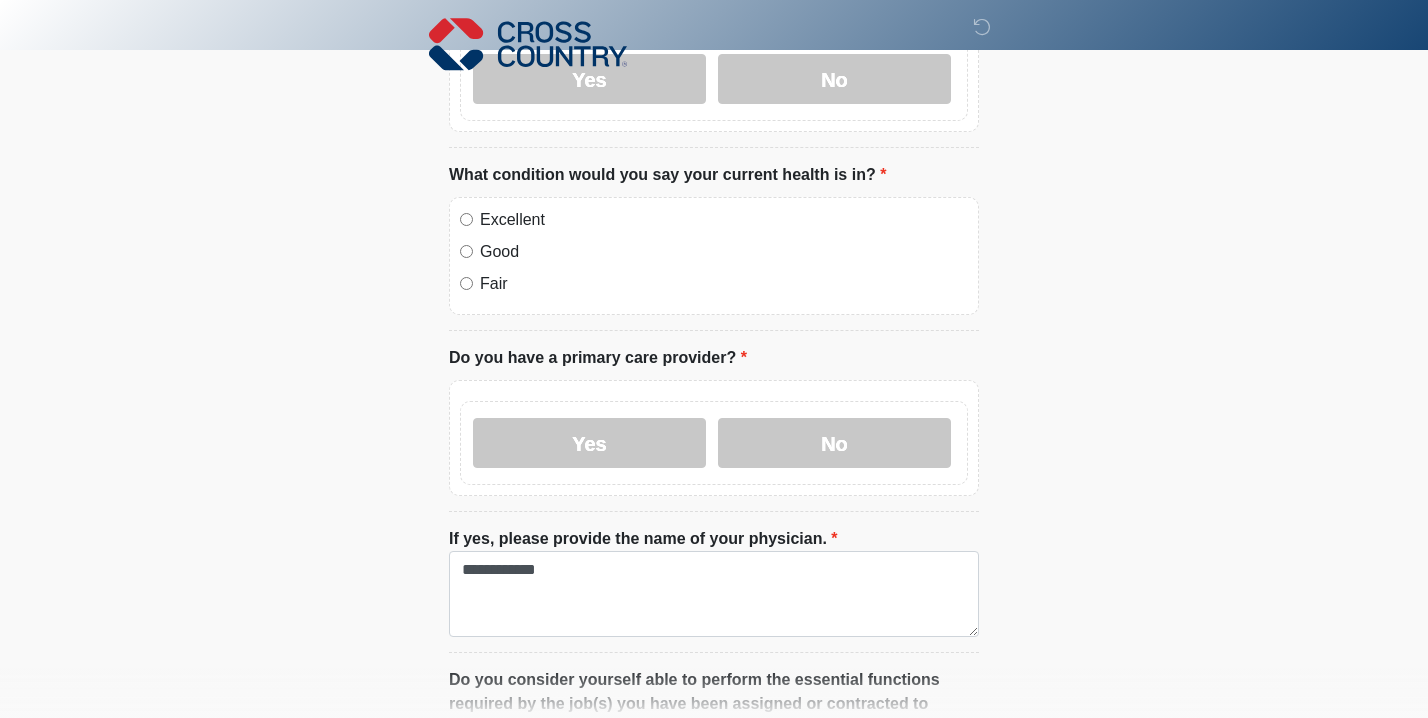 click on "[TIME] [TIME] [TIME] [TIME] Medical History Questions Please answer all questions with honesty and accuracy. Please connect to Wi-Fi now Provide us with your contact info Answer some questions about your medical history Complete a video call with one of our providers Cross Country This is the beginning of your virtual Health Assessment. To begin, press the continue button below and answer all questions with honesty. Continue Please be sure your device is connected to a Wi-Fi Network for quicker service. Otherwise, you may experience connectivity issues with your provider and cause unnecessary delays ." at bounding box center (714, -281) 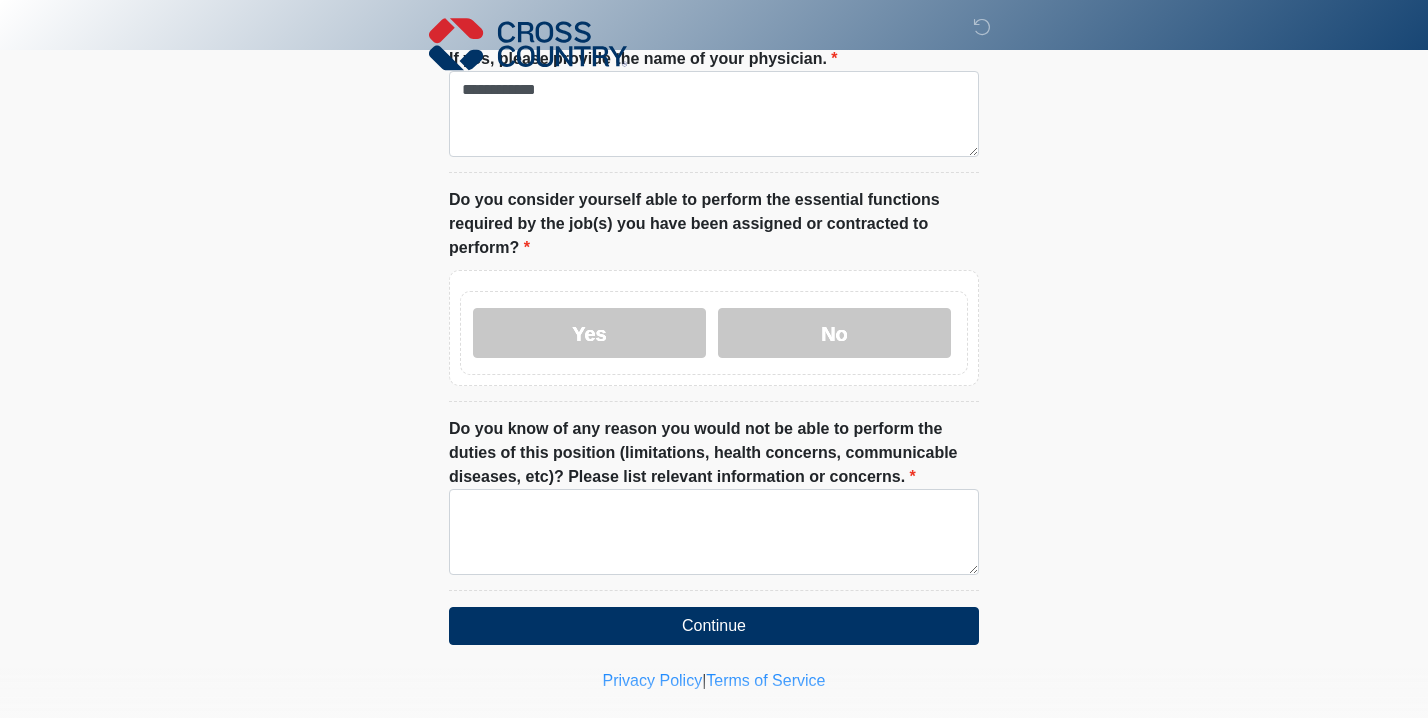scroll, scrollTop: 1151, scrollLeft: 0, axis: vertical 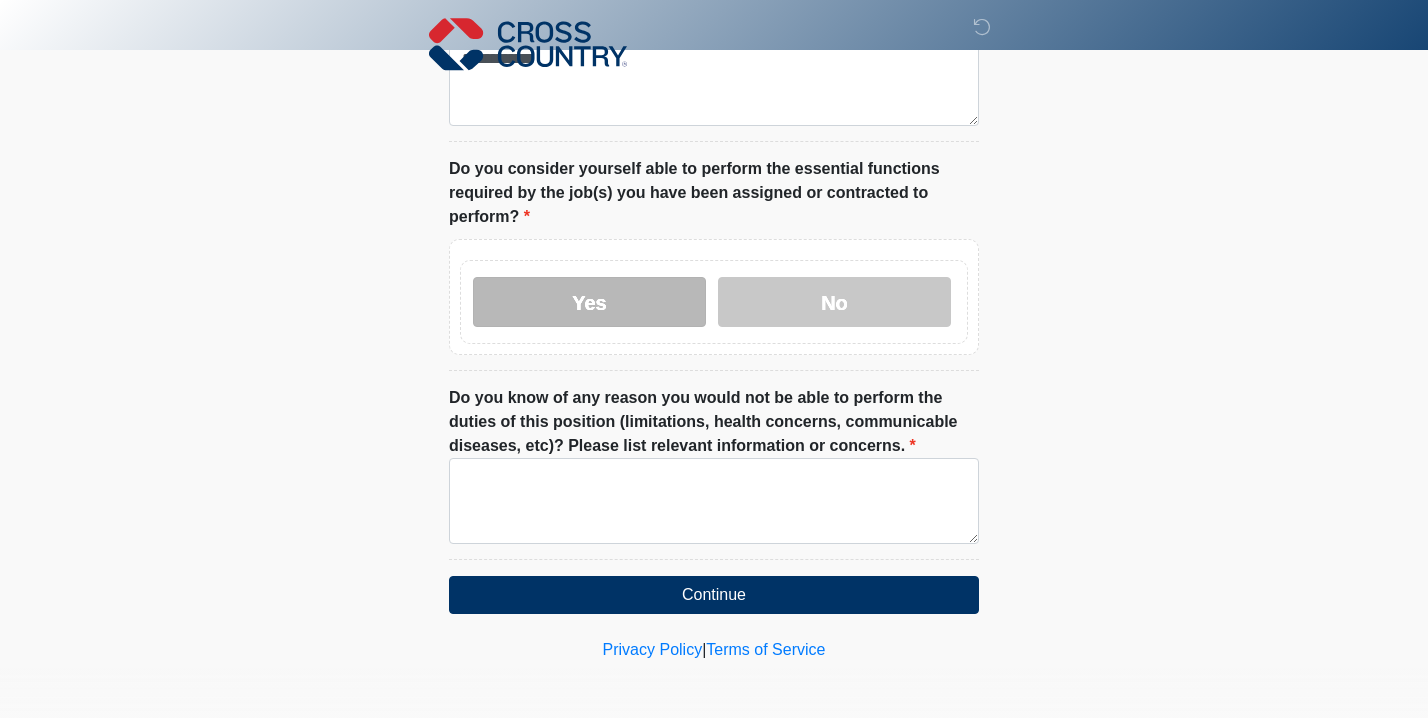 click on "Yes" at bounding box center (589, 302) 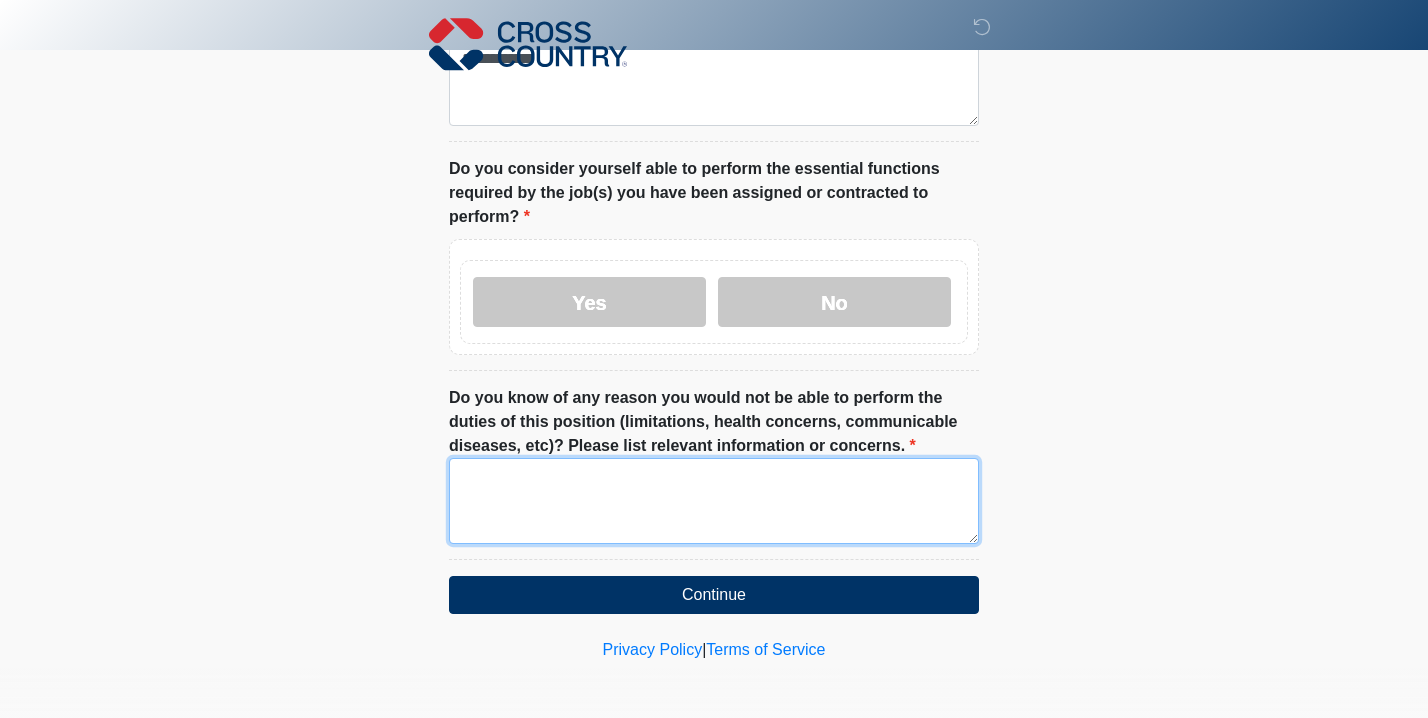 click on "Do you know of any reason you would not be able to perform the duties of this position (limitations, health concerns, communicable diseases, etc)?  Please list relevant information or concerns." at bounding box center (714, 501) 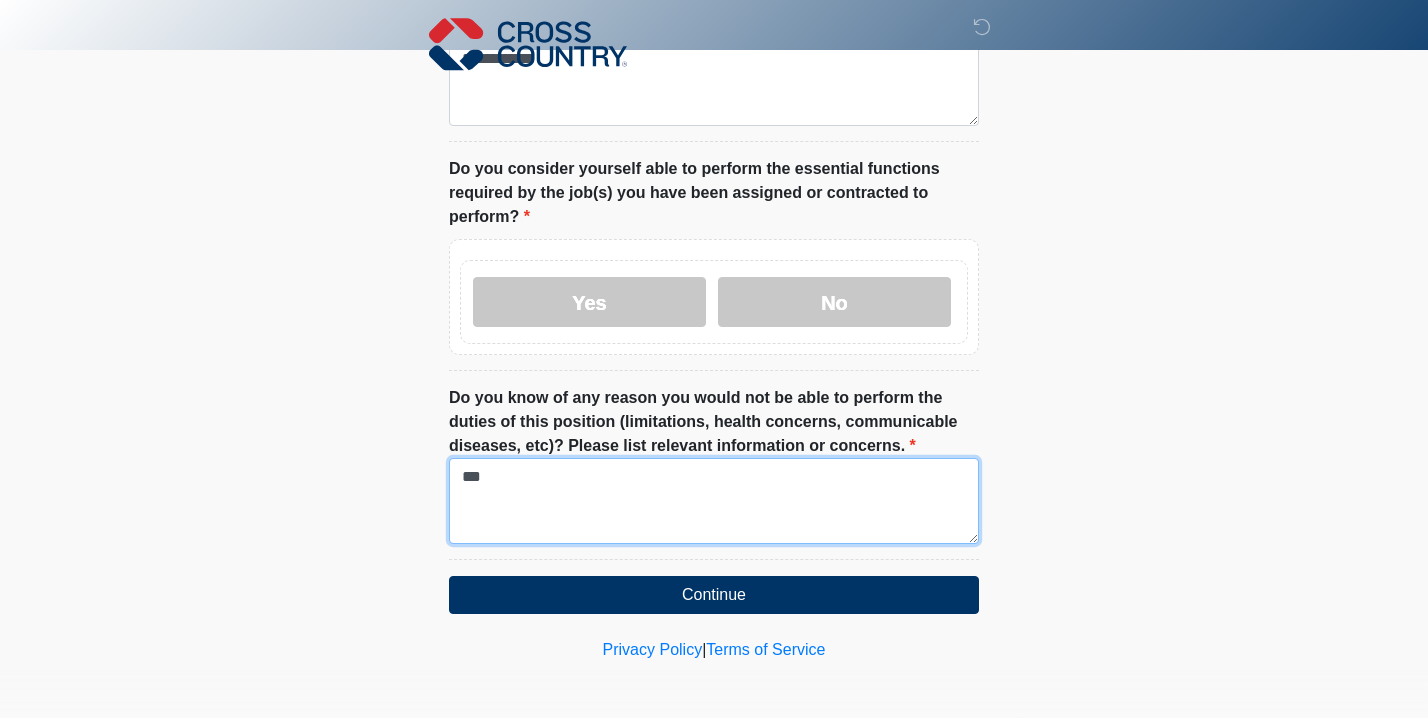 click on "***" at bounding box center (714, 501) 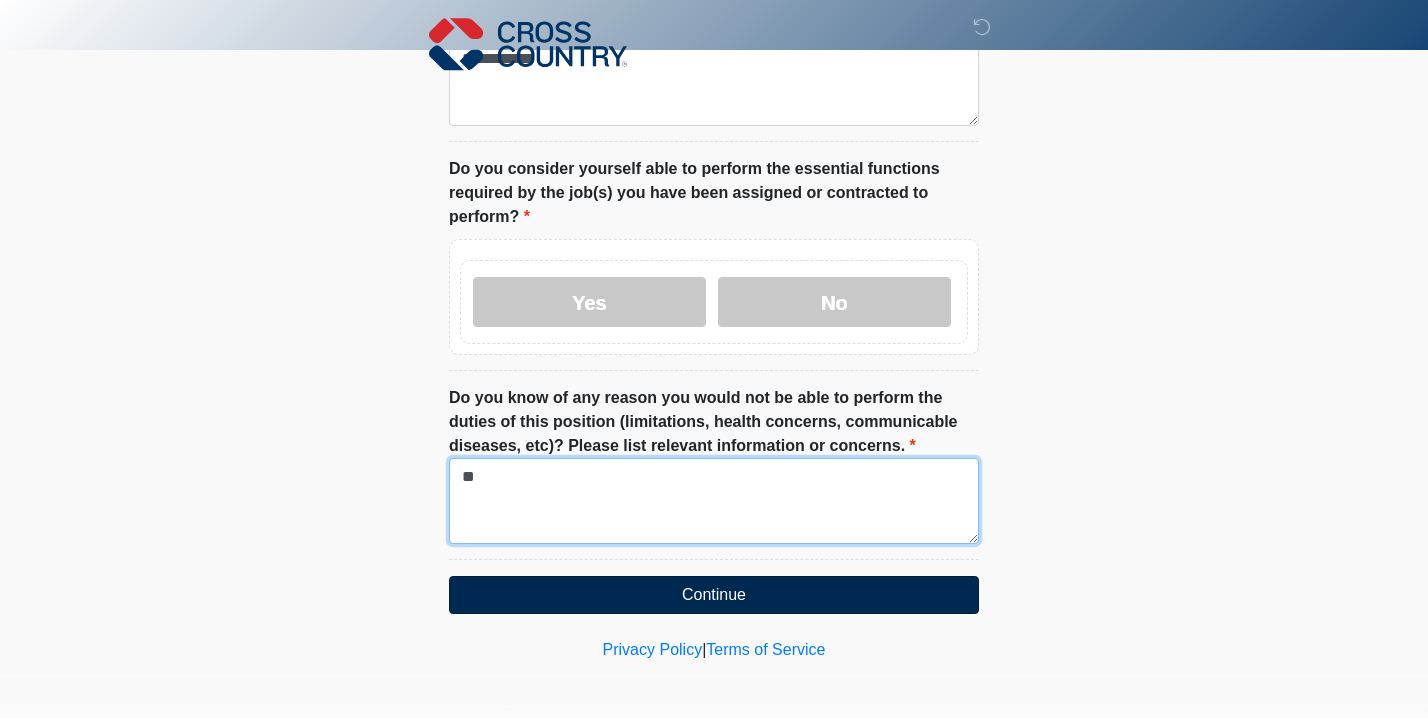 type on "**" 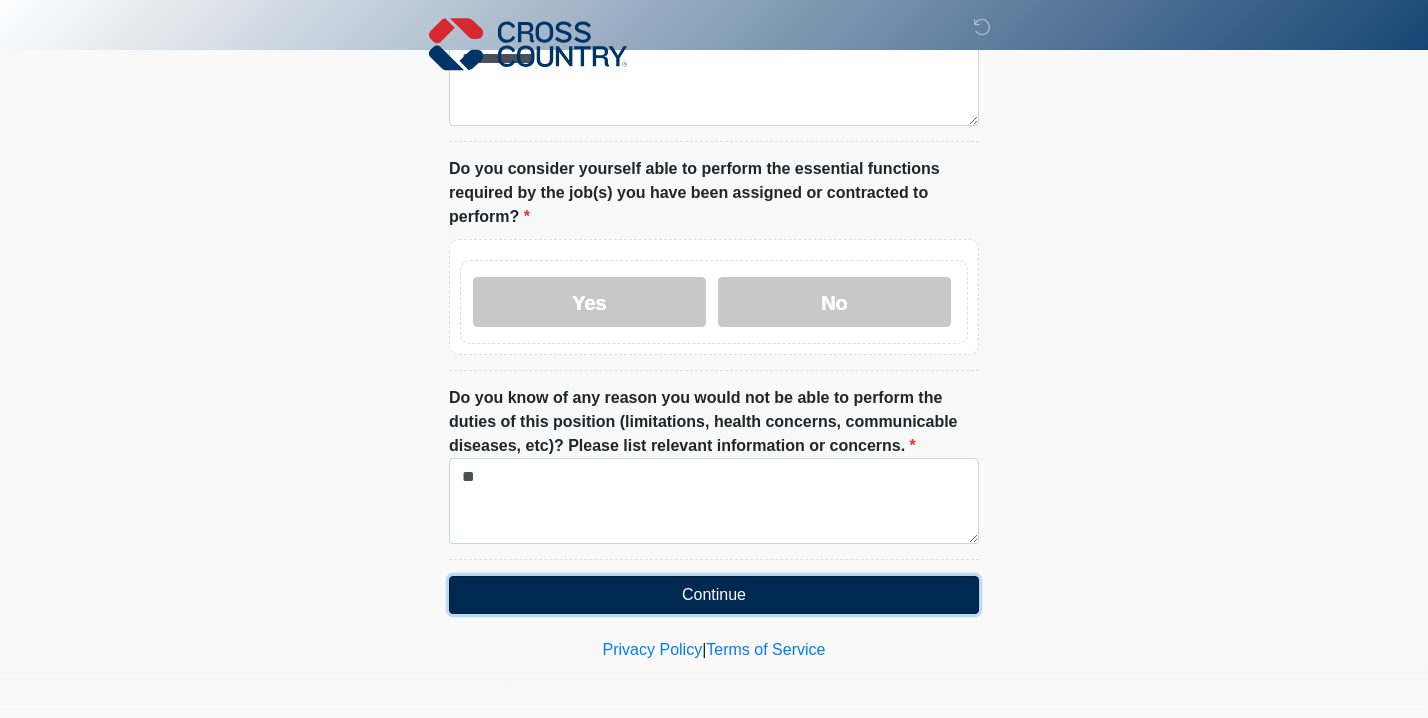 click on "Continue" at bounding box center [714, 595] 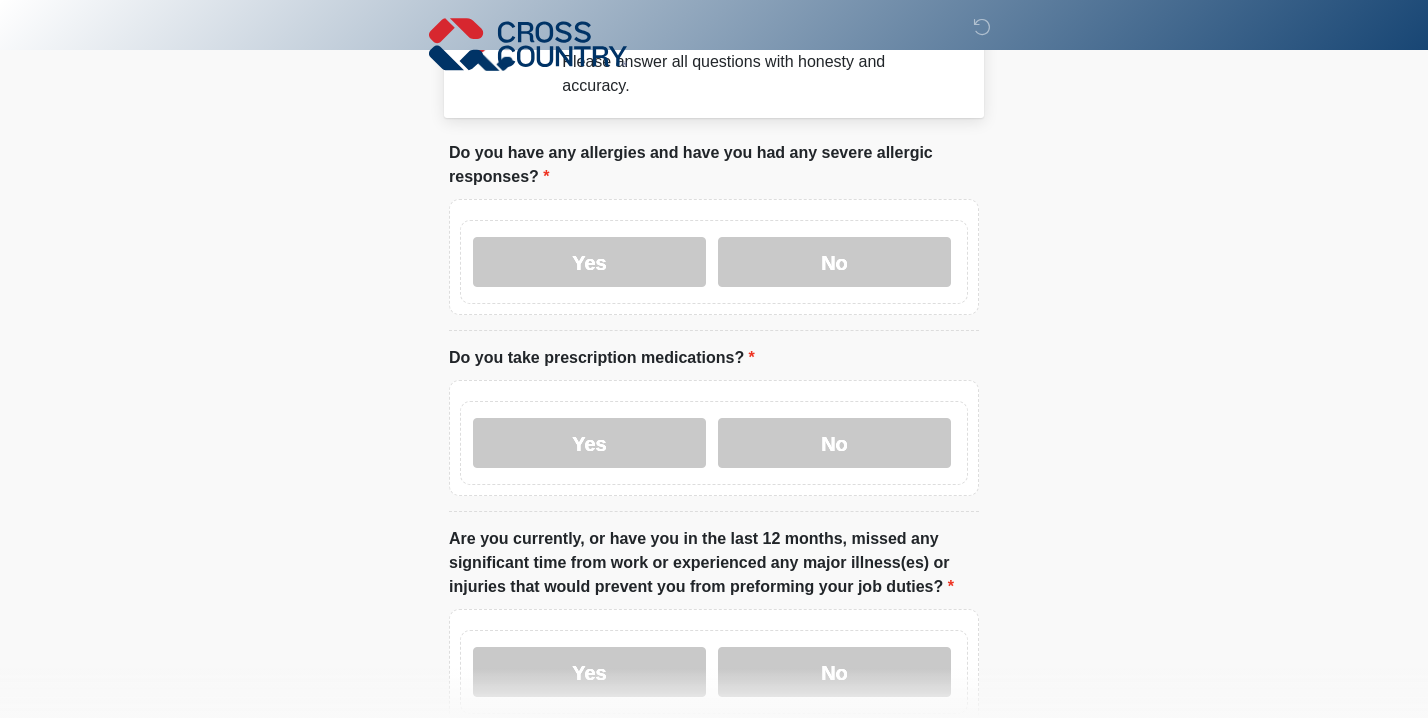 scroll, scrollTop: 0, scrollLeft: 0, axis: both 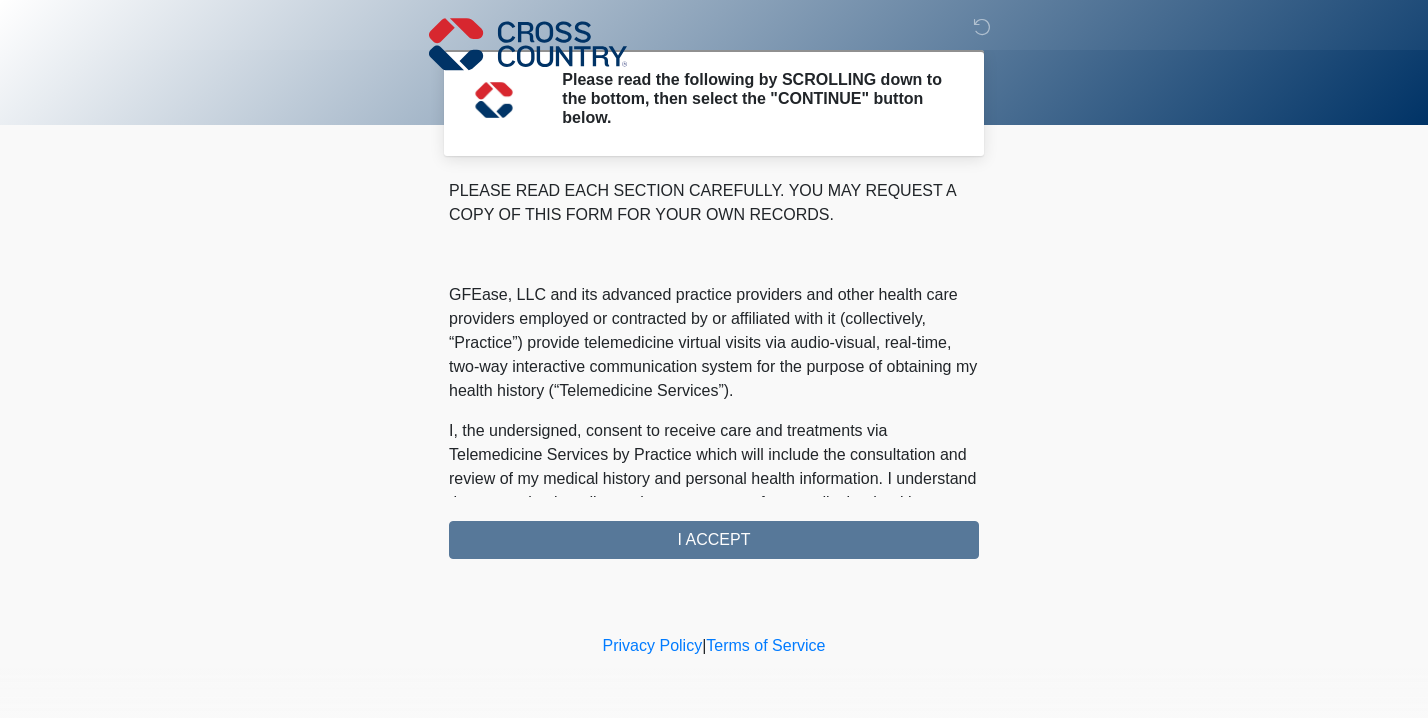 click on "PLEASE READ EACH SECTION CAREFULLY. YOU MAY REQUEST A COPY OF THIS FORM FOR YOUR OWN RECORDS. GFEase, LLC and its advanced practice providers and other health care providers employed or contracted by or affiliated with it (collectively, “Practice”) provide telemedicine virtual visits via audio-visual, real-time, two-way interactive communication system for the purpose of obtaining my health history (“Telemedicine Services”). I understand that Telemedicine Services include interactive audio, video or other electronic media and that there are both risks and benefits to being treated via telemedicine. Providers (i) may be in a location other than where I am located, (ii) will examine me face-to-face via a remote presence but will not perform a “hands-on” physical examination, and (iii) must rely on information provided by me. I ACCEPT" at bounding box center [714, 369] 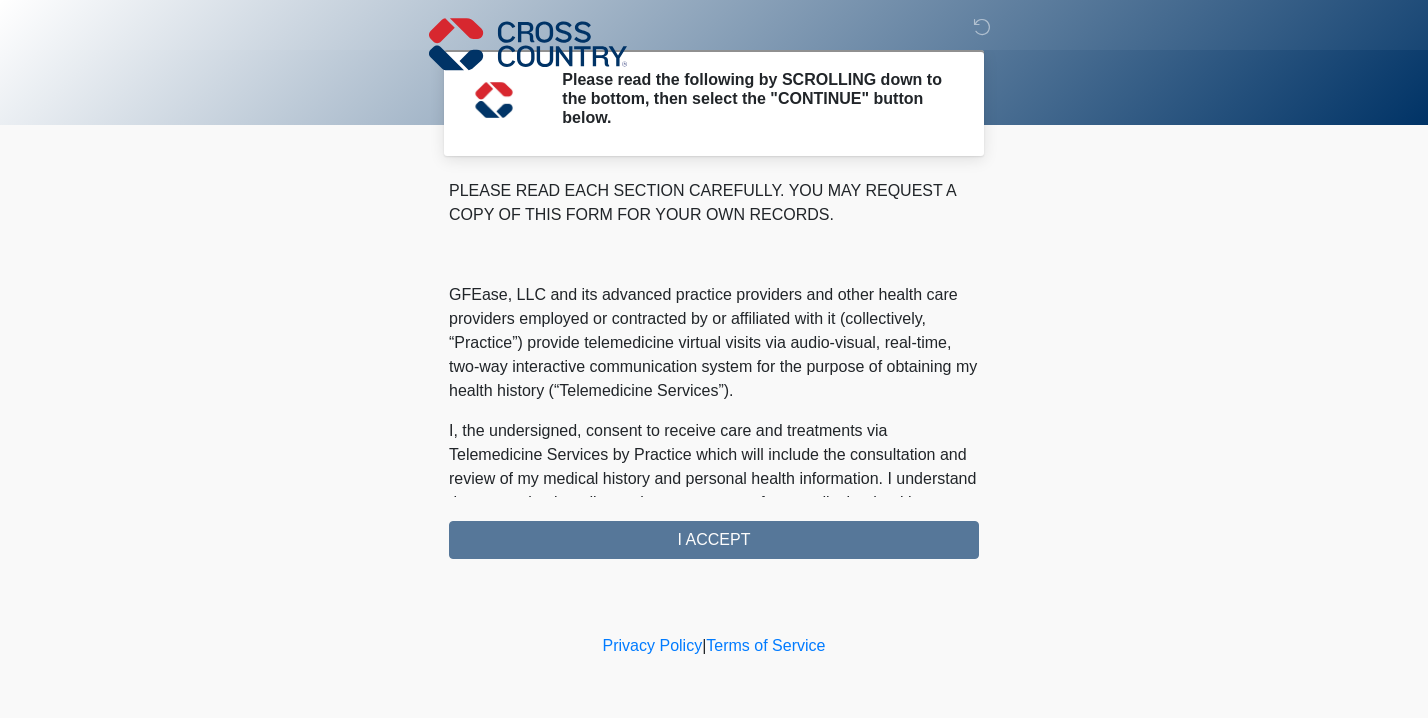 click on "I, the undersigned, consent to receive care and treatments via Telemedicine Services by Practice which will include the consultation and review of my medical history and personal health information. I understand that no evaluation, diagnosis, or treatment of my medical or health condition will occur during the Telemedicine Services with Practice. I understand that the same standard of care applies to a telemedicine visit as applies to an in-person visit. I understand that in lieu of Telemedicine Services, I may seek health care services elsewhere where I might have face-to-fact contact with a health care provider." at bounding box center (714, 527) 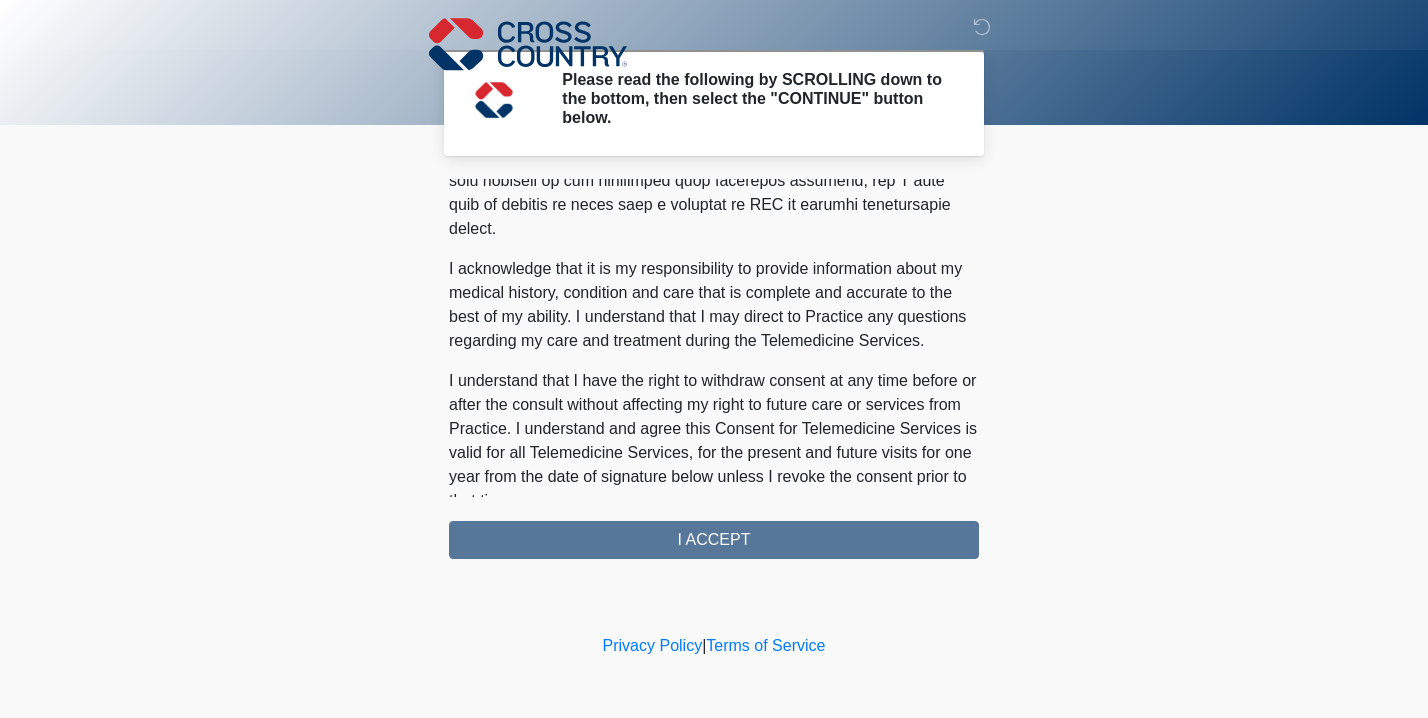 scroll, scrollTop: 1282, scrollLeft: 0, axis: vertical 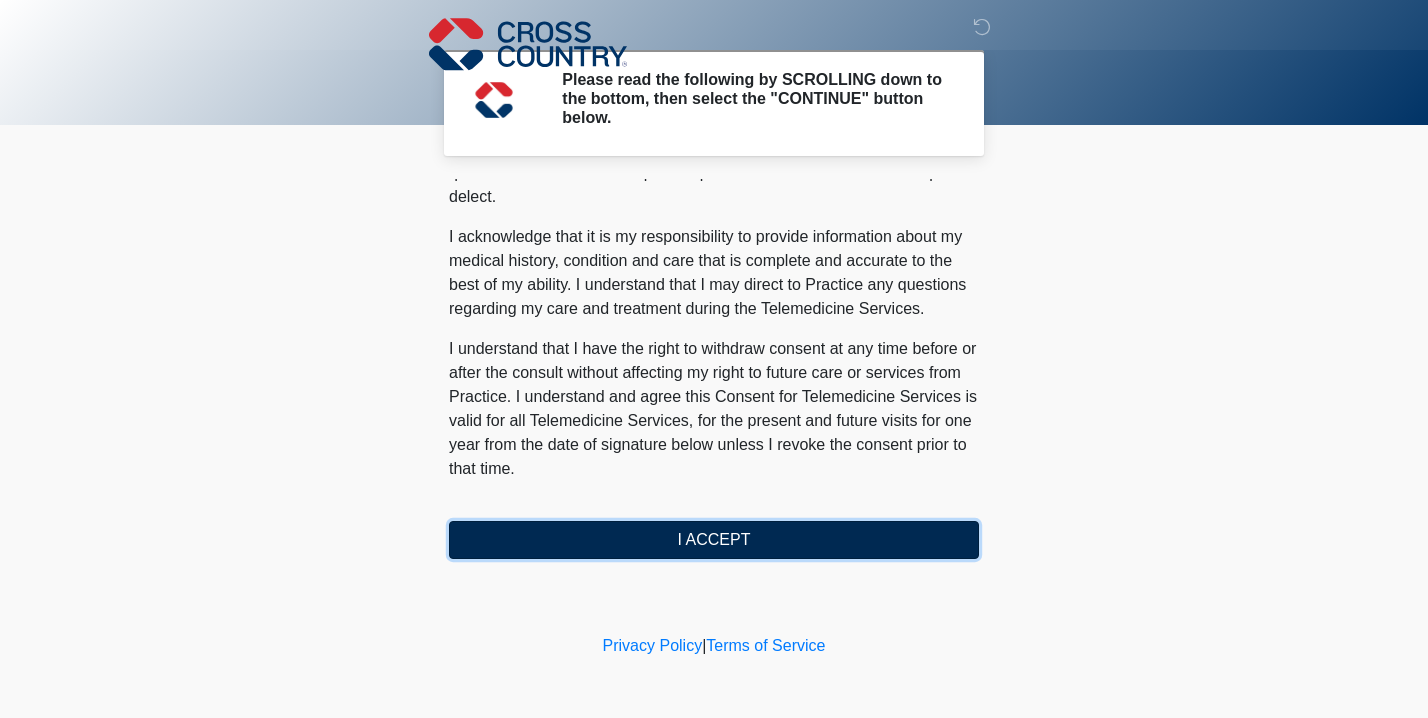 click on "I ACCEPT" at bounding box center [714, 540] 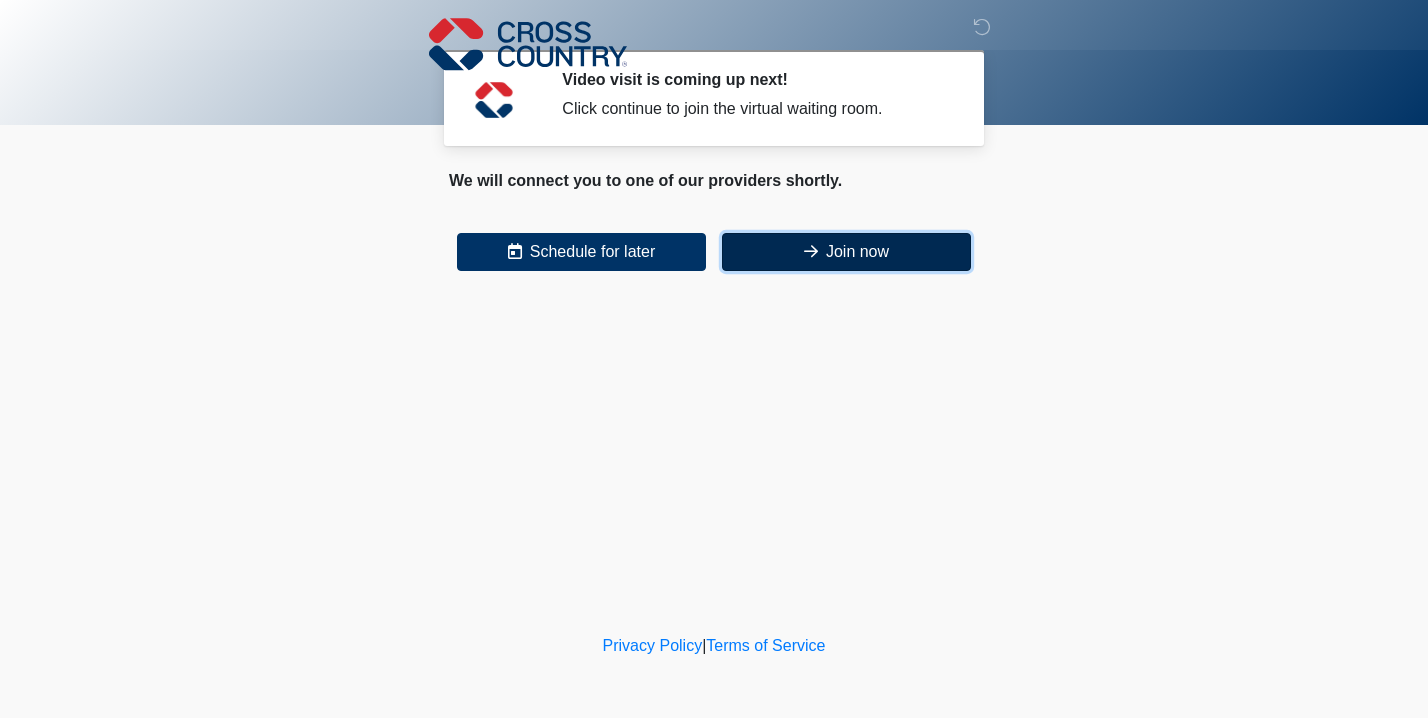click on "Join now" at bounding box center [846, 252] 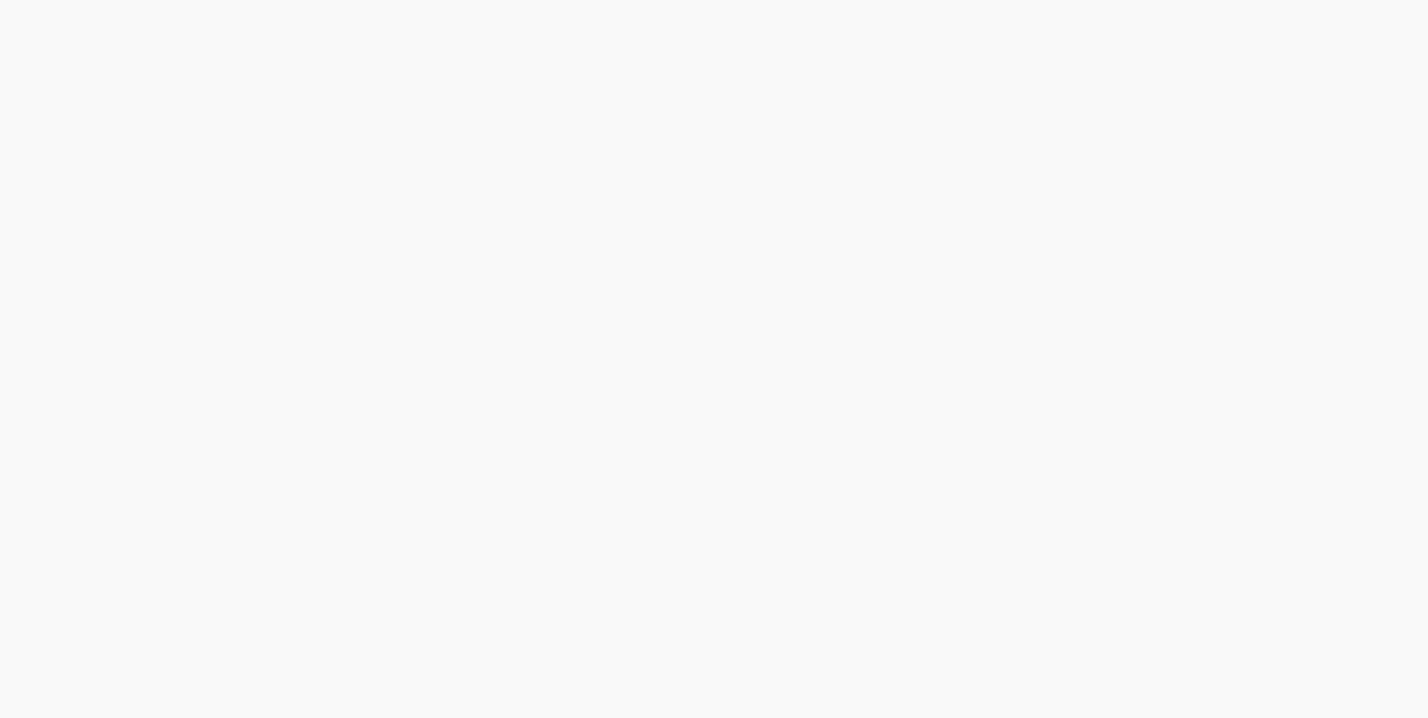 scroll, scrollTop: 0, scrollLeft: 0, axis: both 